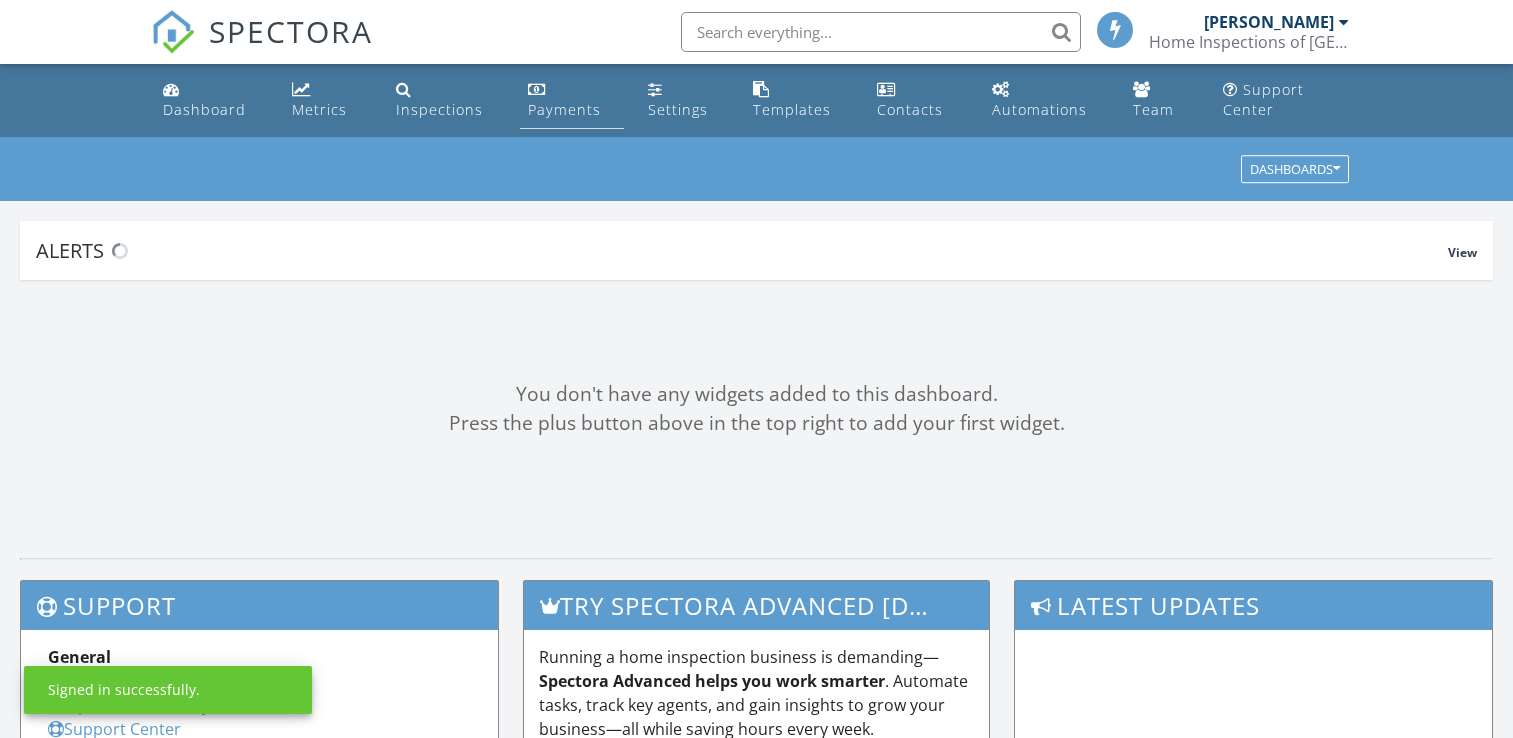 scroll, scrollTop: 0, scrollLeft: 0, axis: both 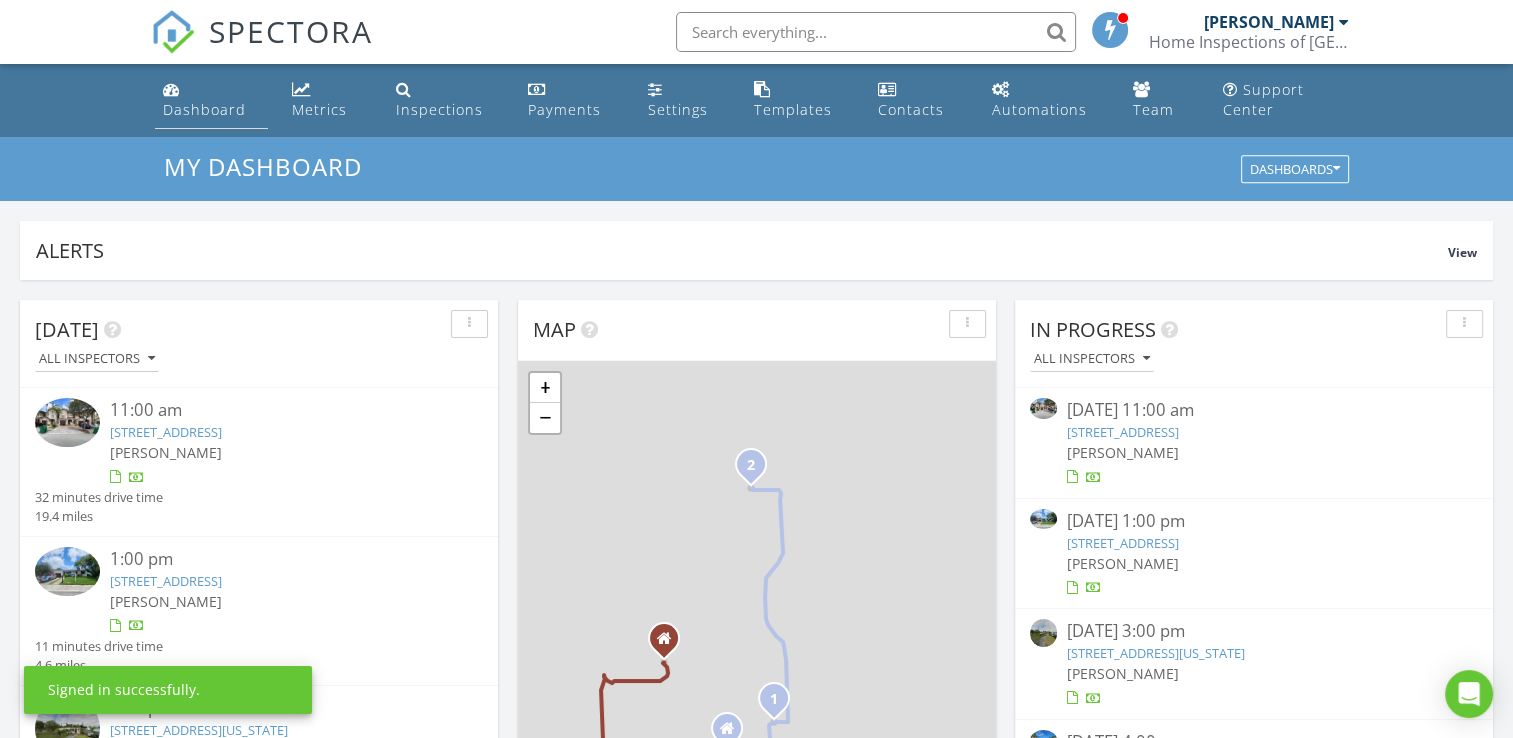 click on "Dashboard" at bounding box center [204, 109] 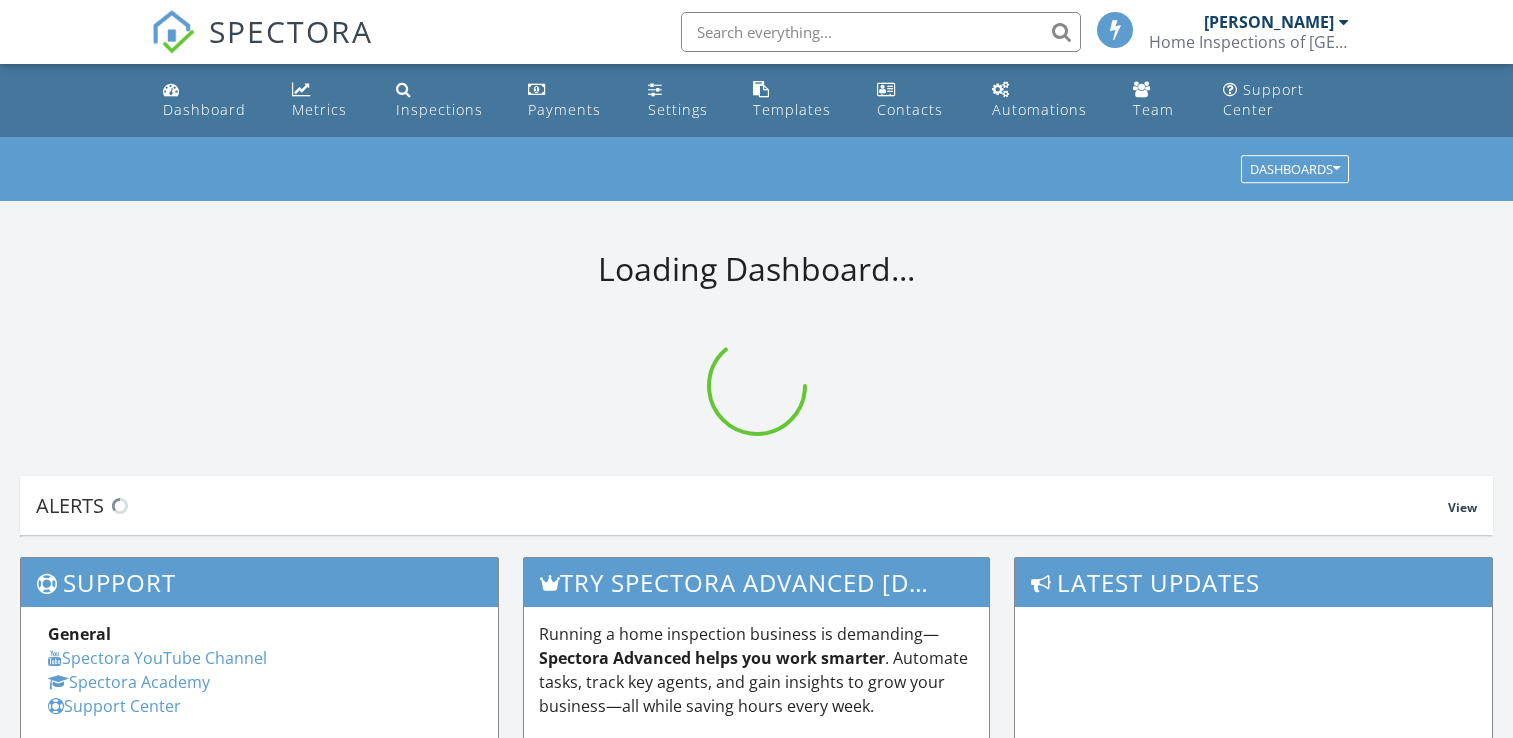 scroll, scrollTop: 64, scrollLeft: 0, axis: vertical 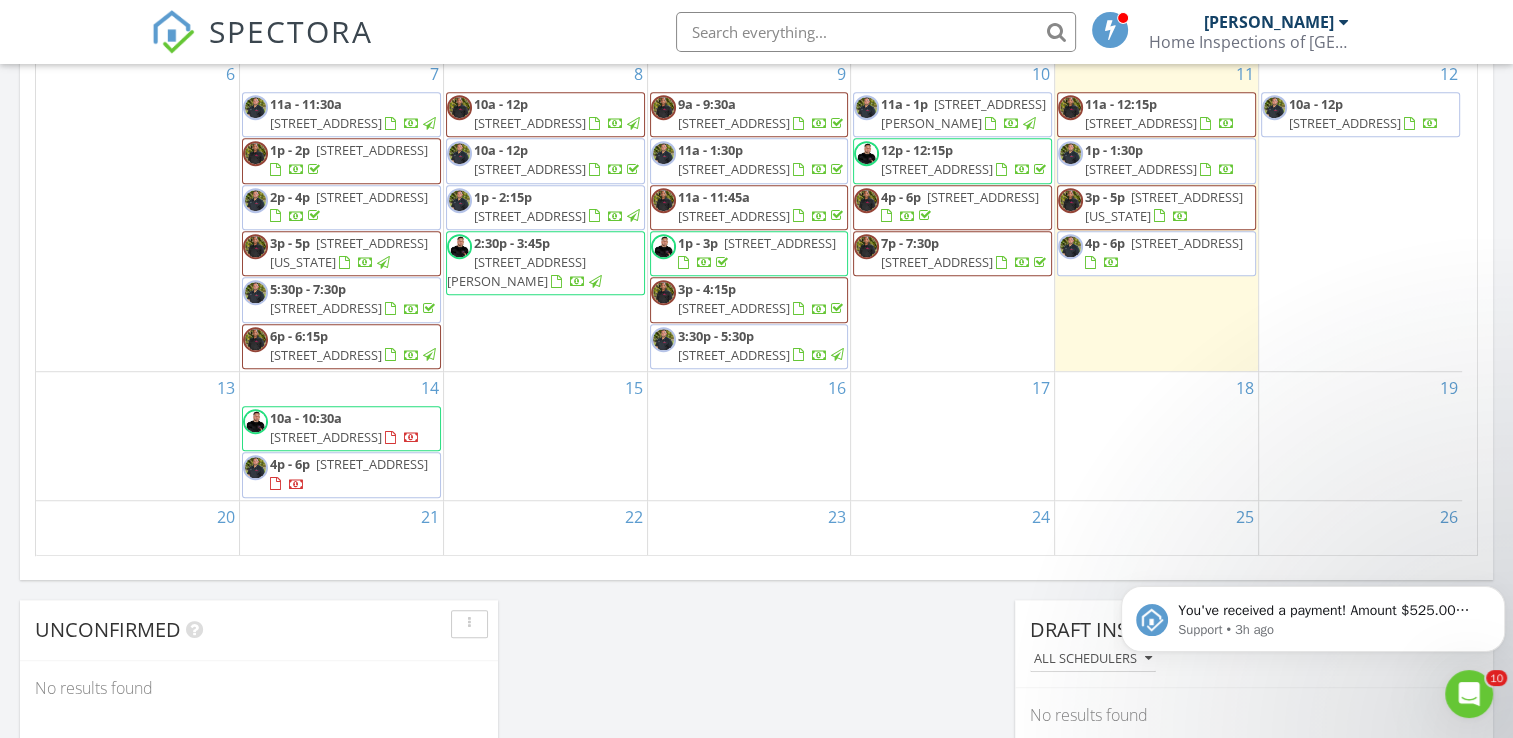 click on "1091 Island Manor Dr, Greenacres 33413" at bounding box center (734, 355) 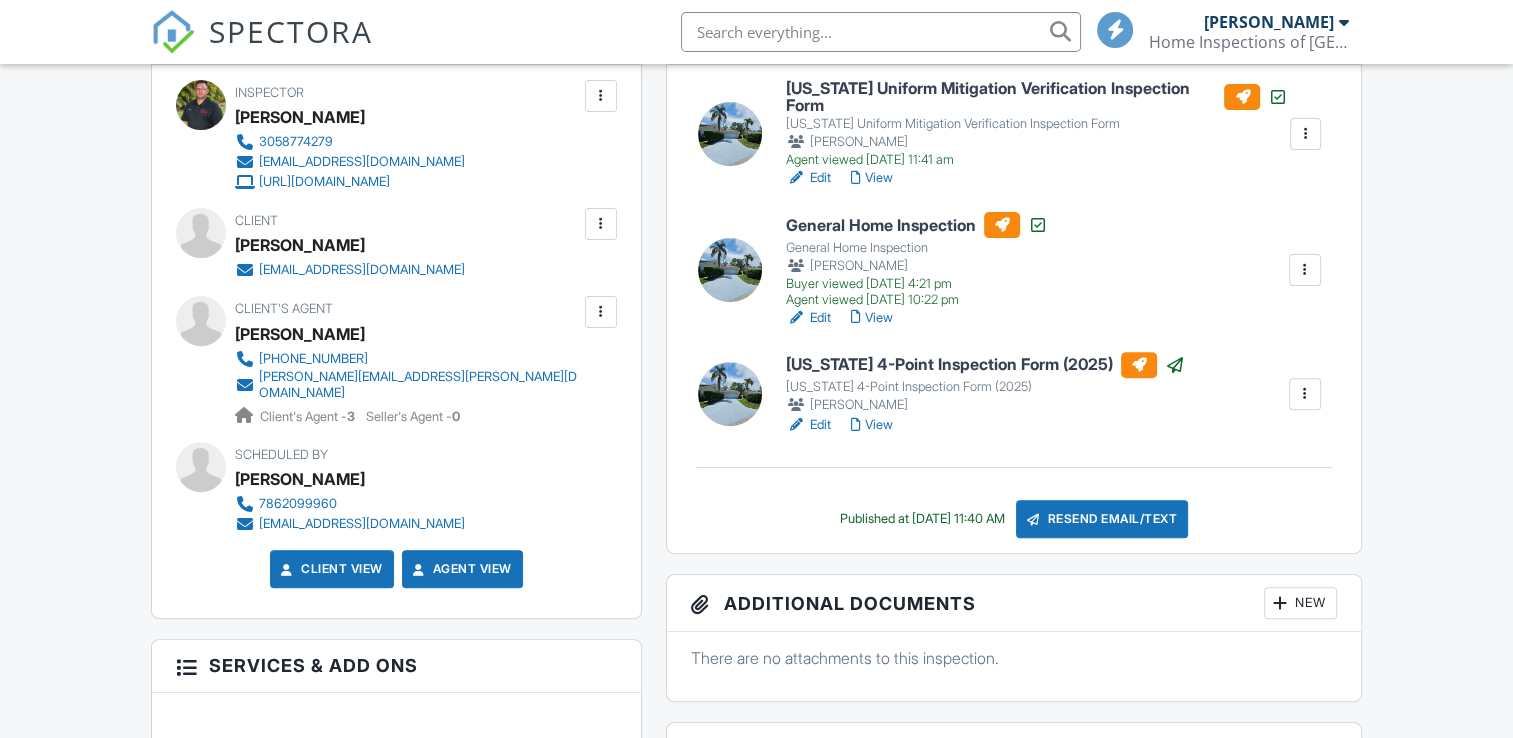 scroll, scrollTop: 600, scrollLeft: 0, axis: vertical 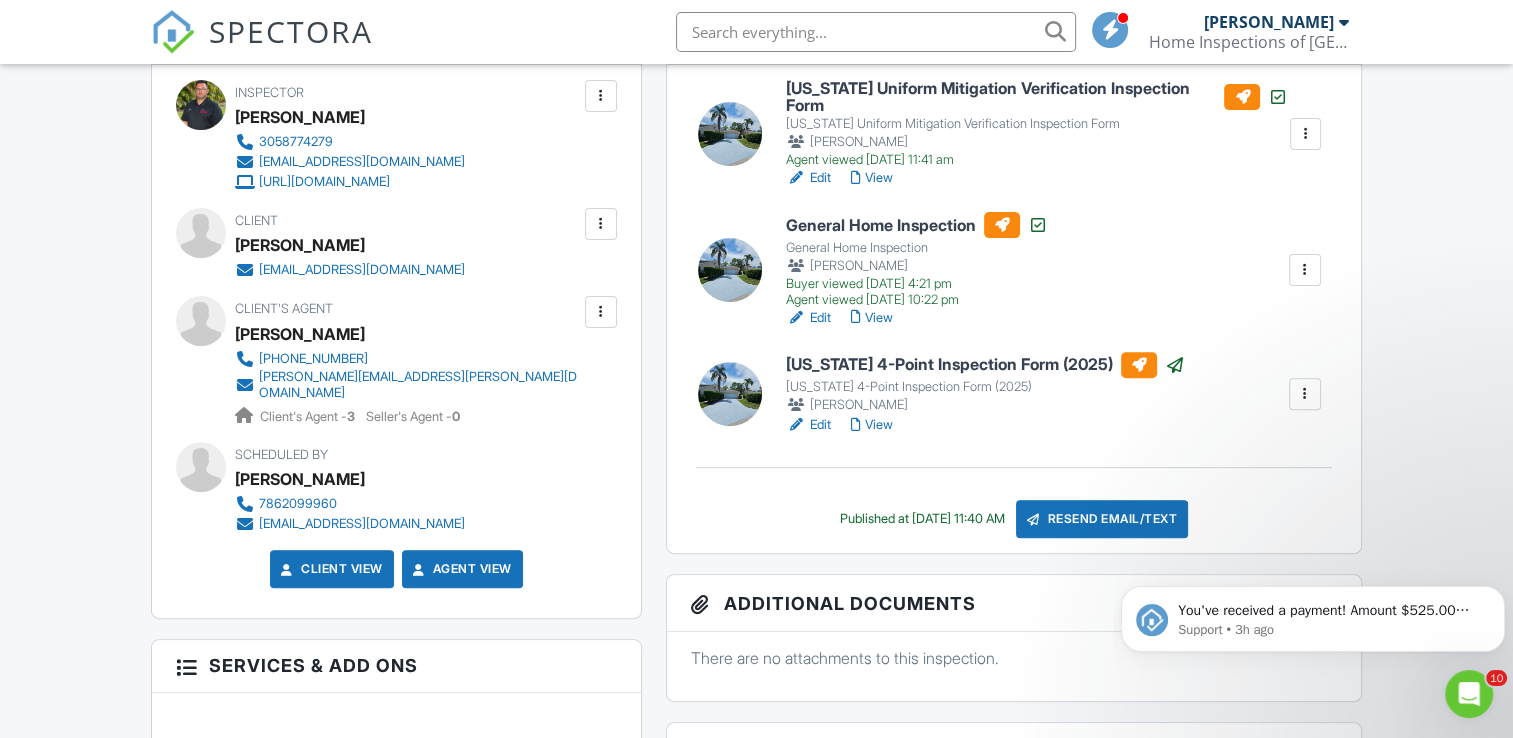 drag, startPoint x: 896, startPoint y: 306, endPoint x: 880, endPoint y: 308, distance: 16.124516 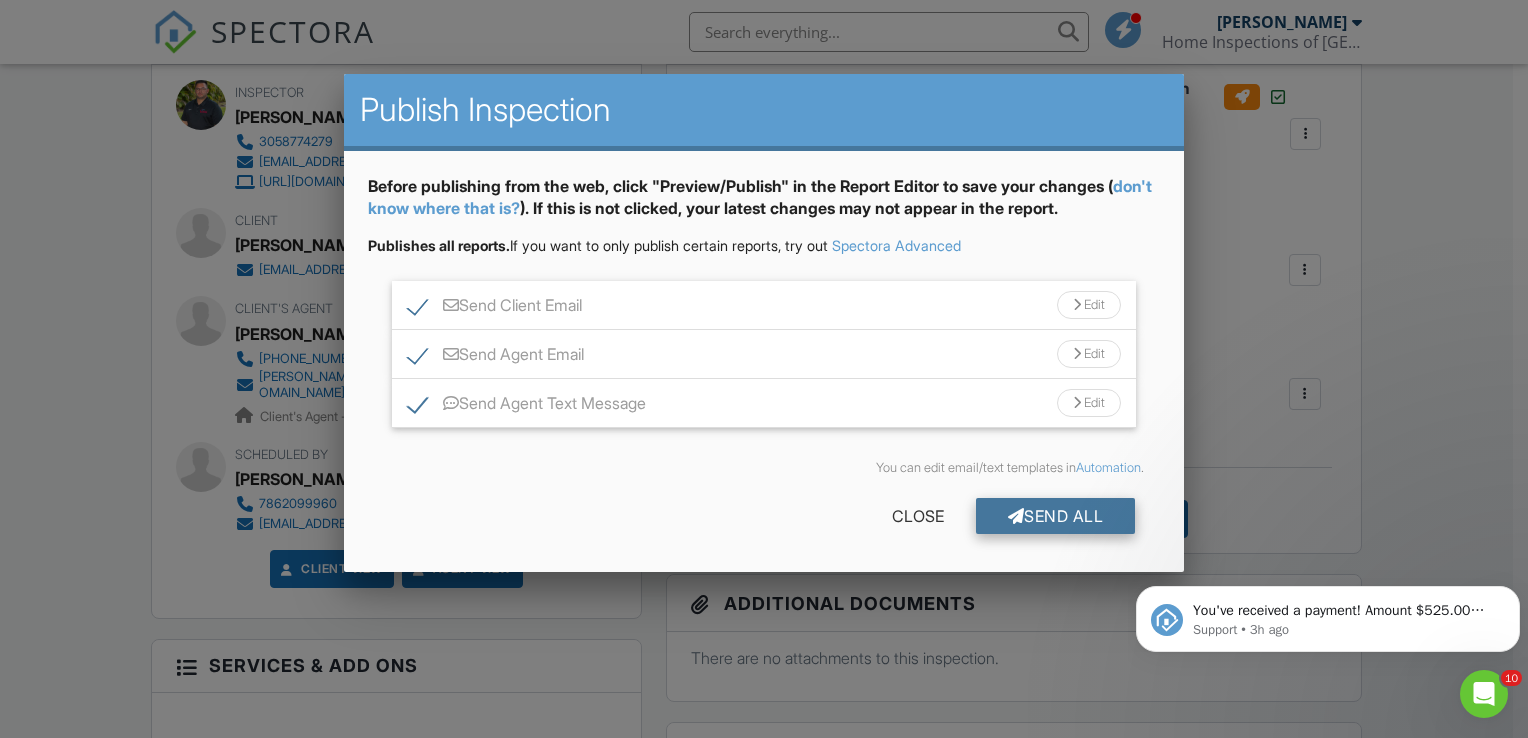 click on "Send All" at bounding box center (1056, 516) 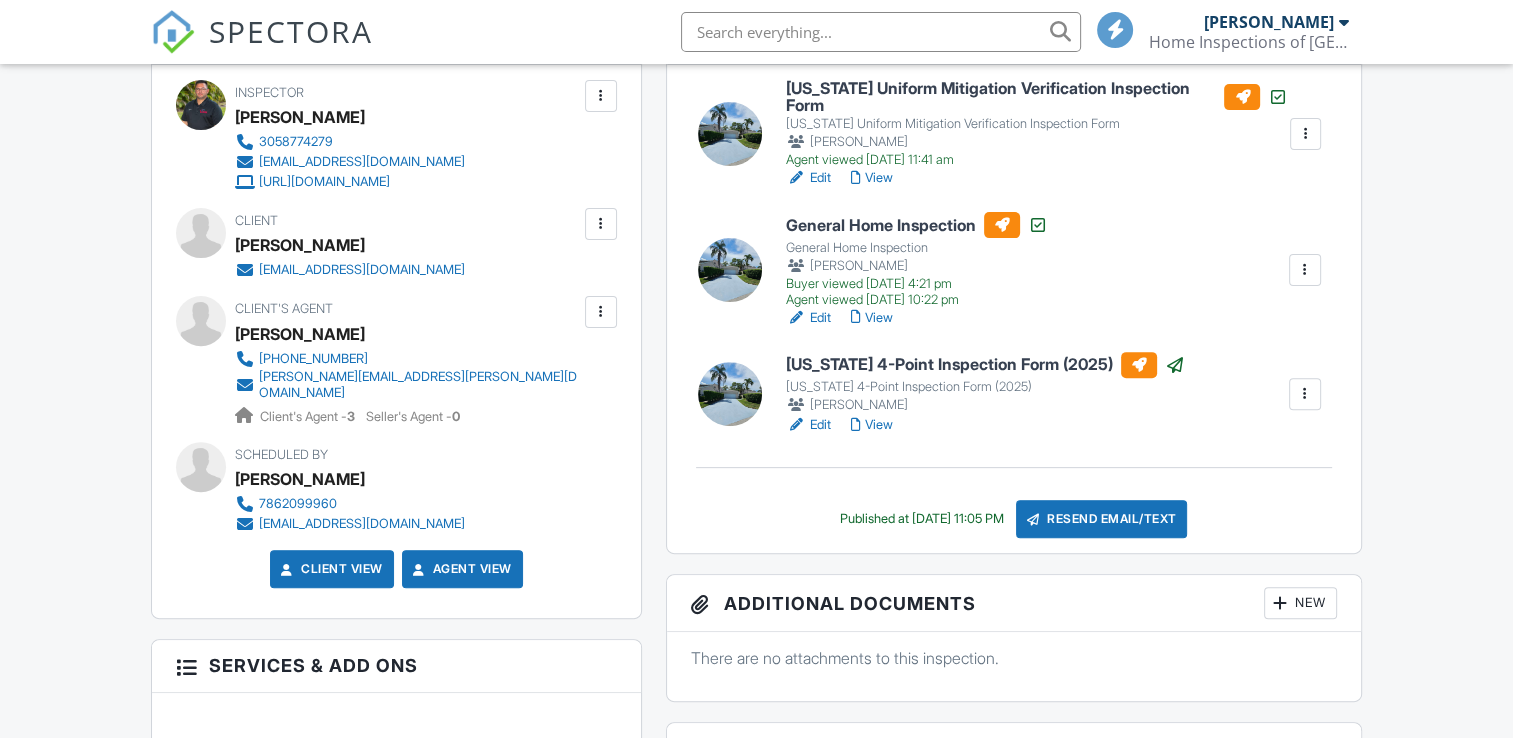 scroll, scrollTop: 600, scrollLeft: 0, axis: vertical 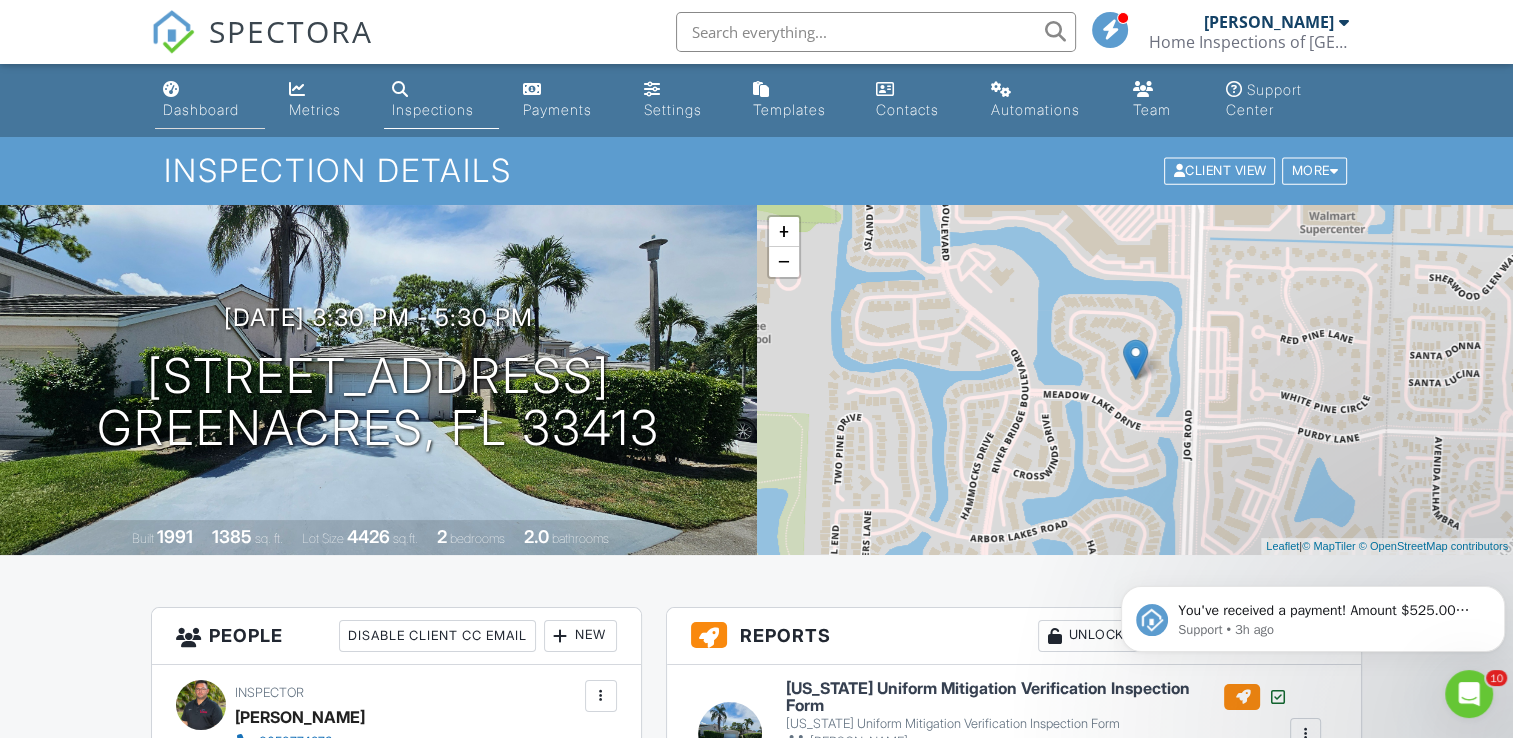 click on "Dashboard" at bounding box center (201, 109) 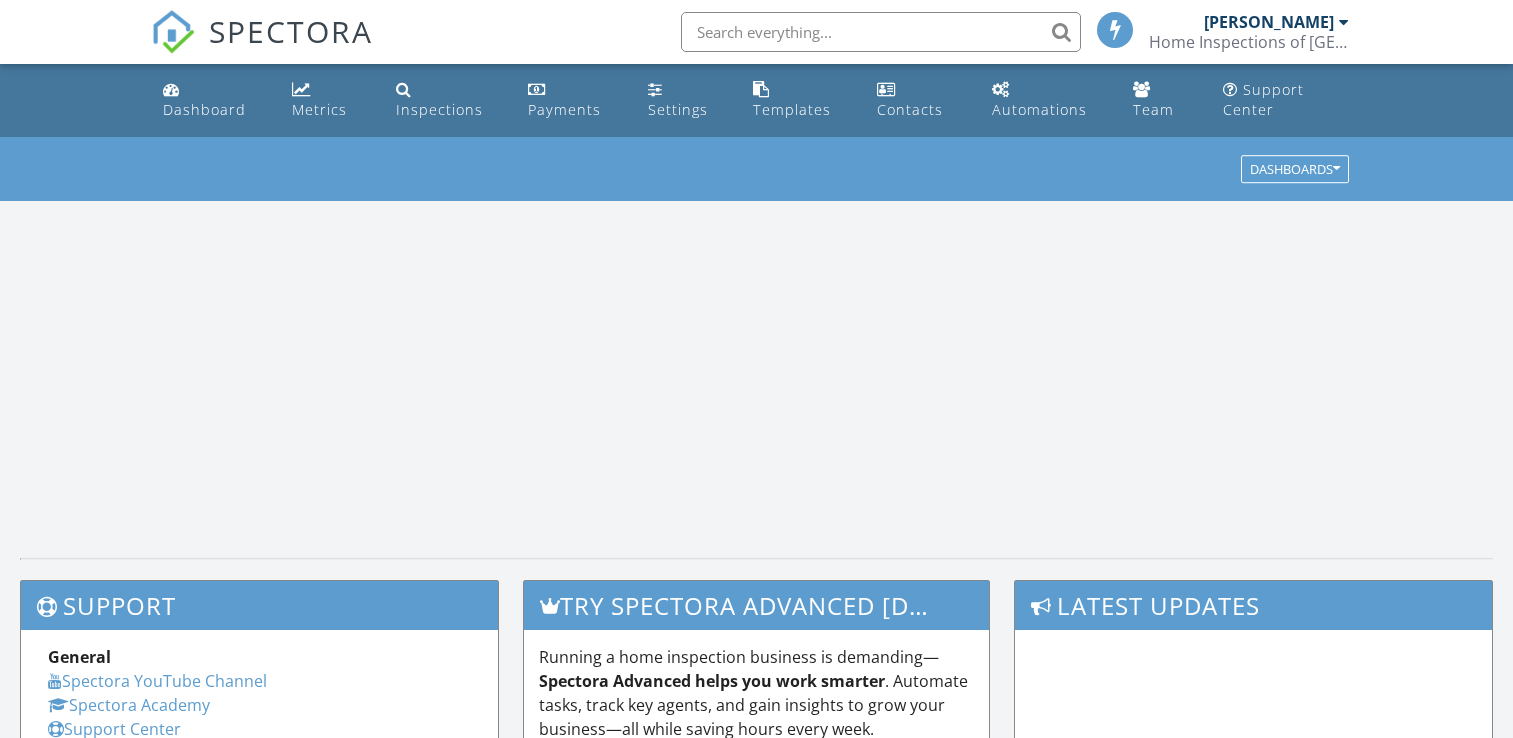 scroll, scrollTop: 0, scrollLeft: 0, axis: both 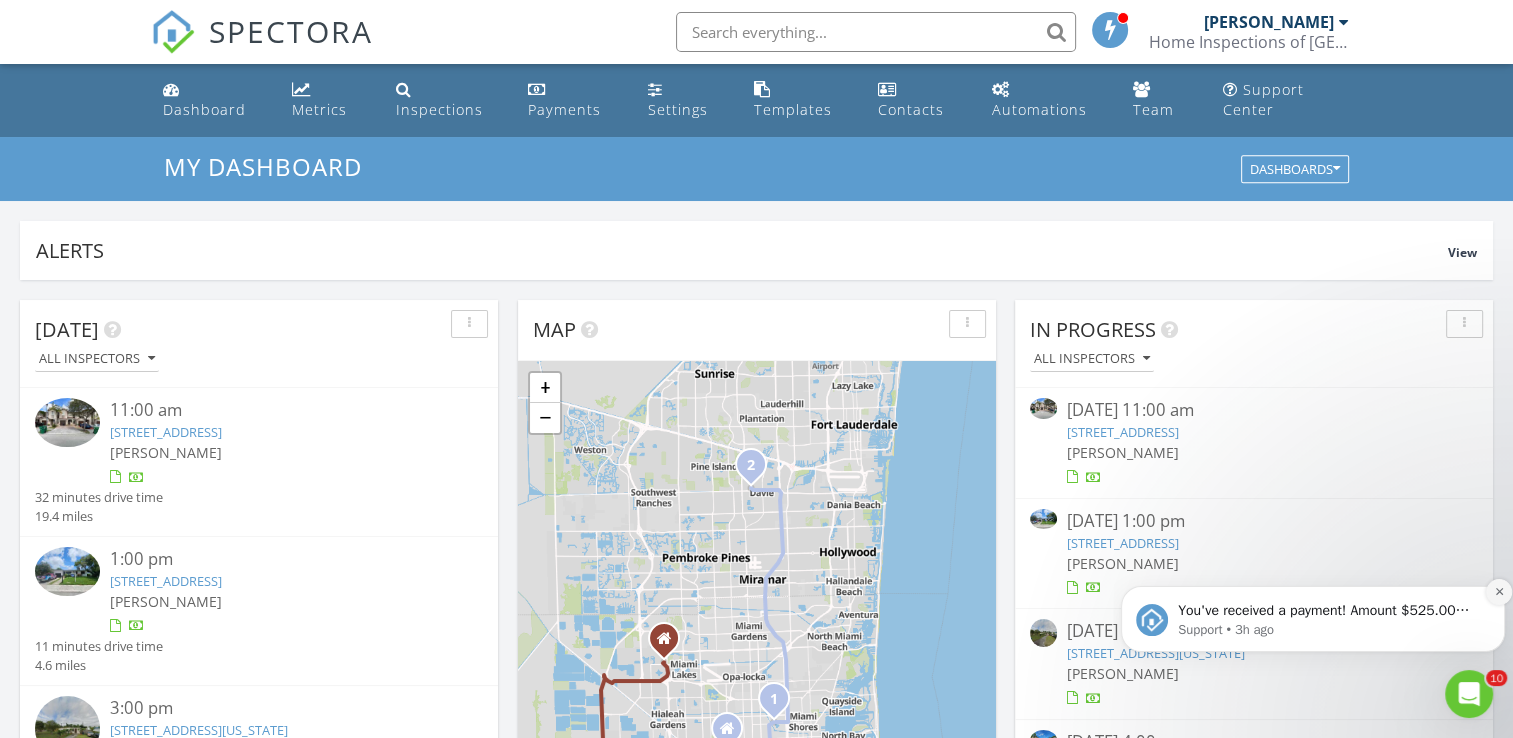 click 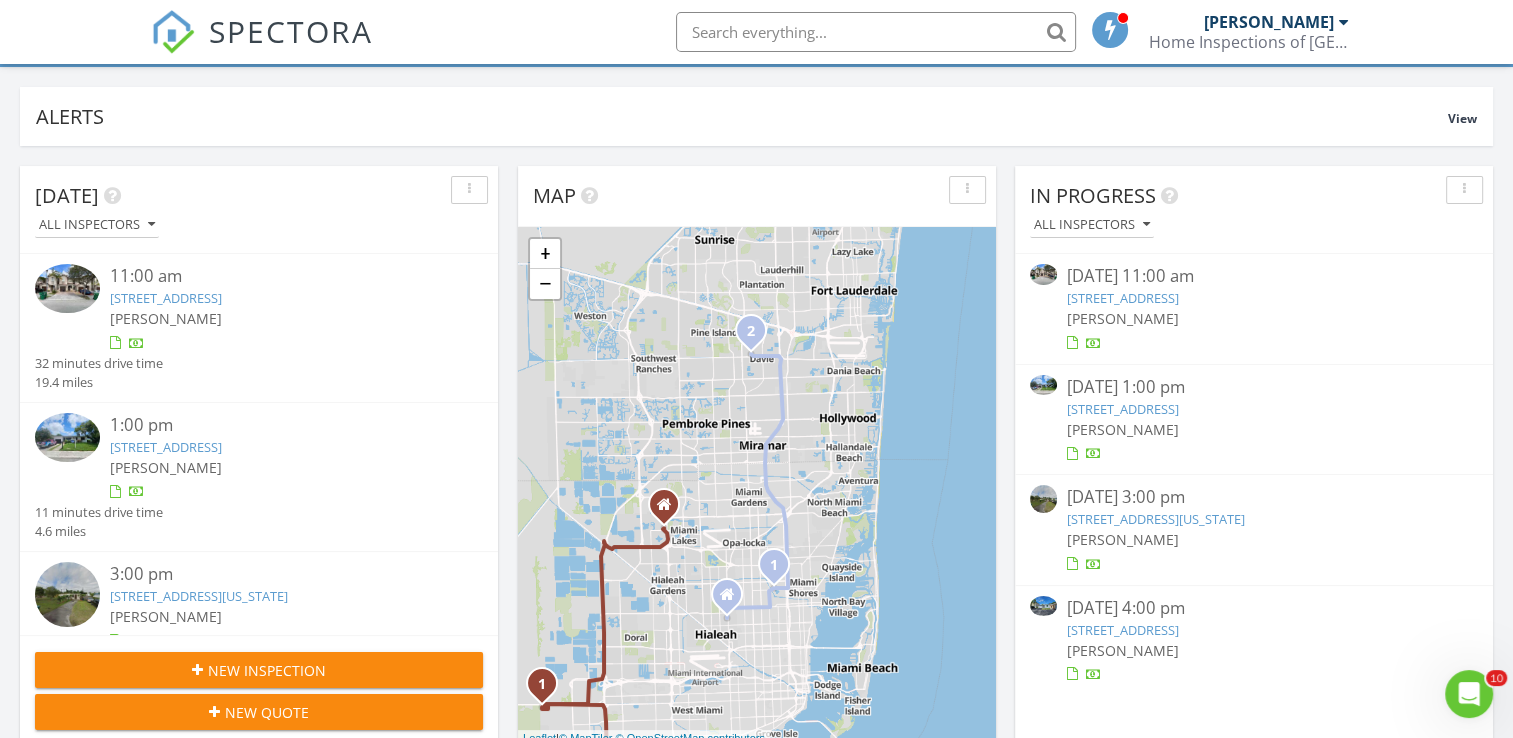 scroll, scrollTop: 100, scrollLeft: 0, axis: vertical 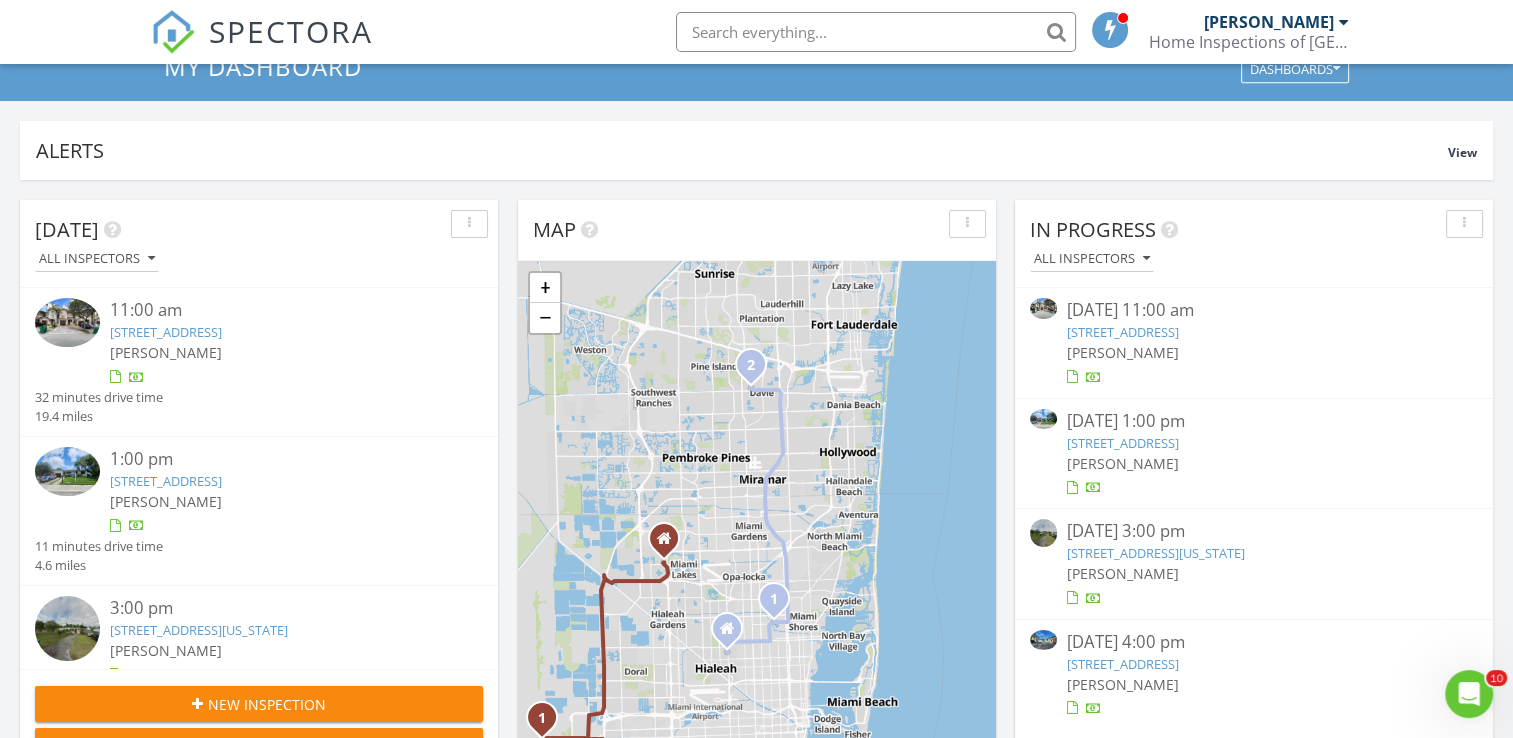 click on "[STREET_ADDRESS]" at bounding box center [1123, 443] 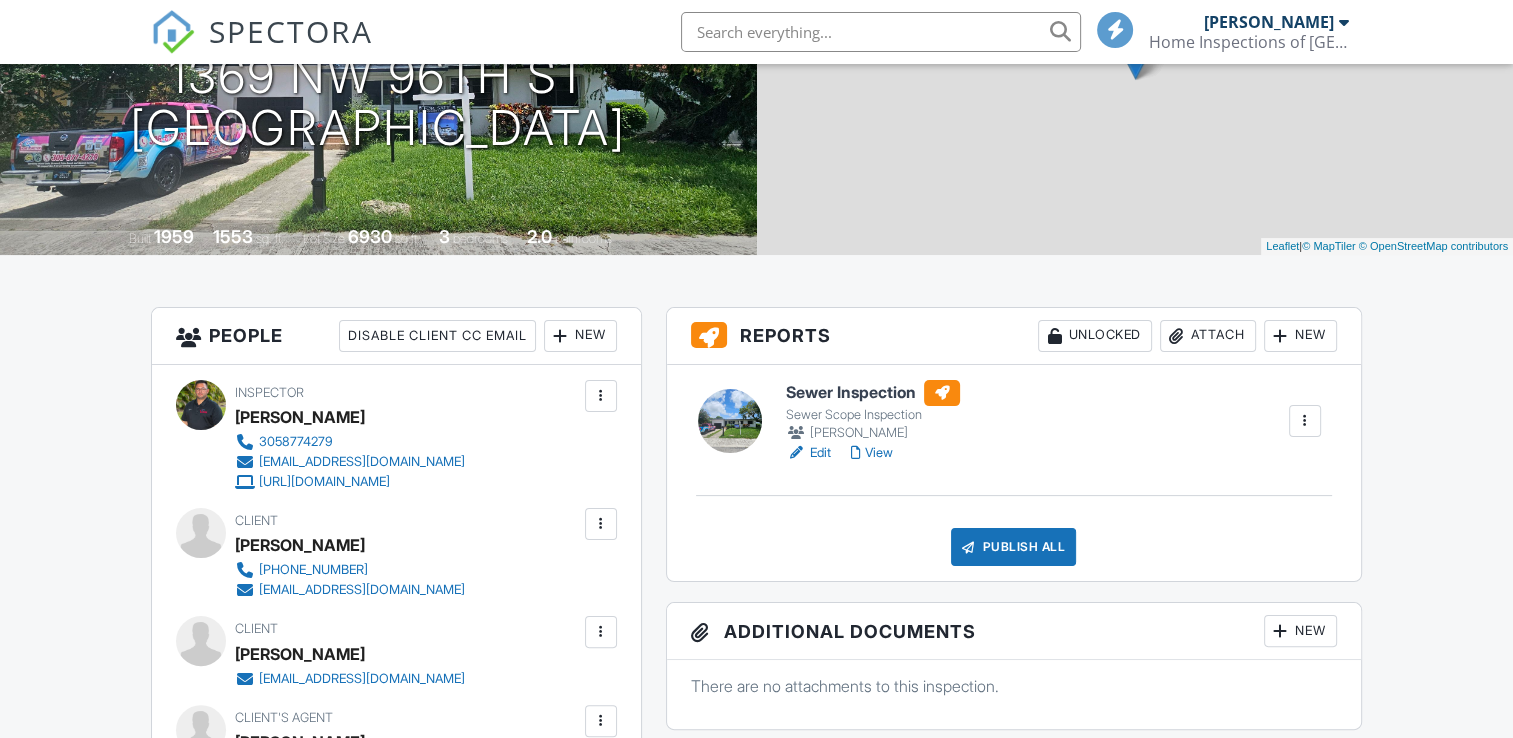 scroll, scrollTop: 300, scrollLeft: 0, axis: vertical 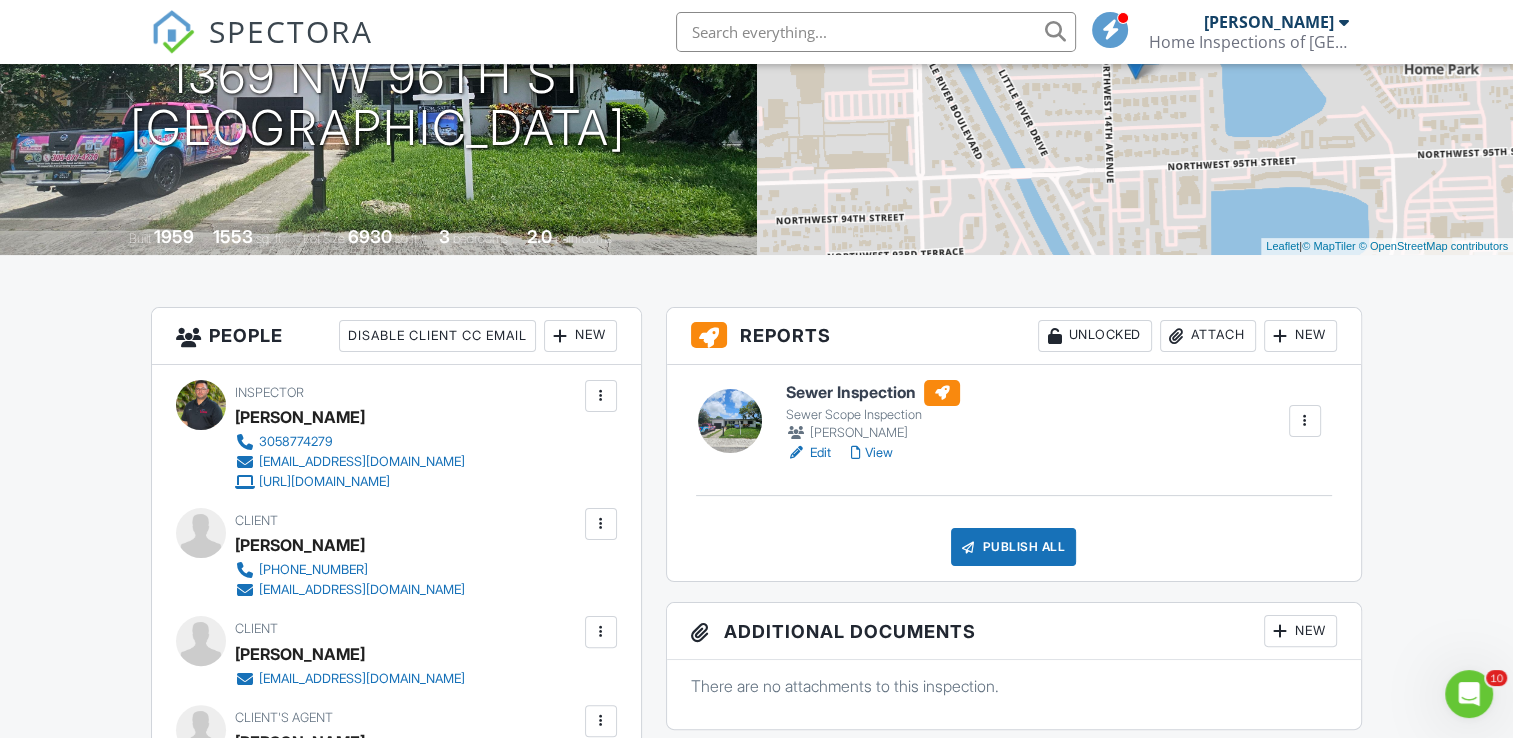 click on "Edit" at bounding box center (808, 453) 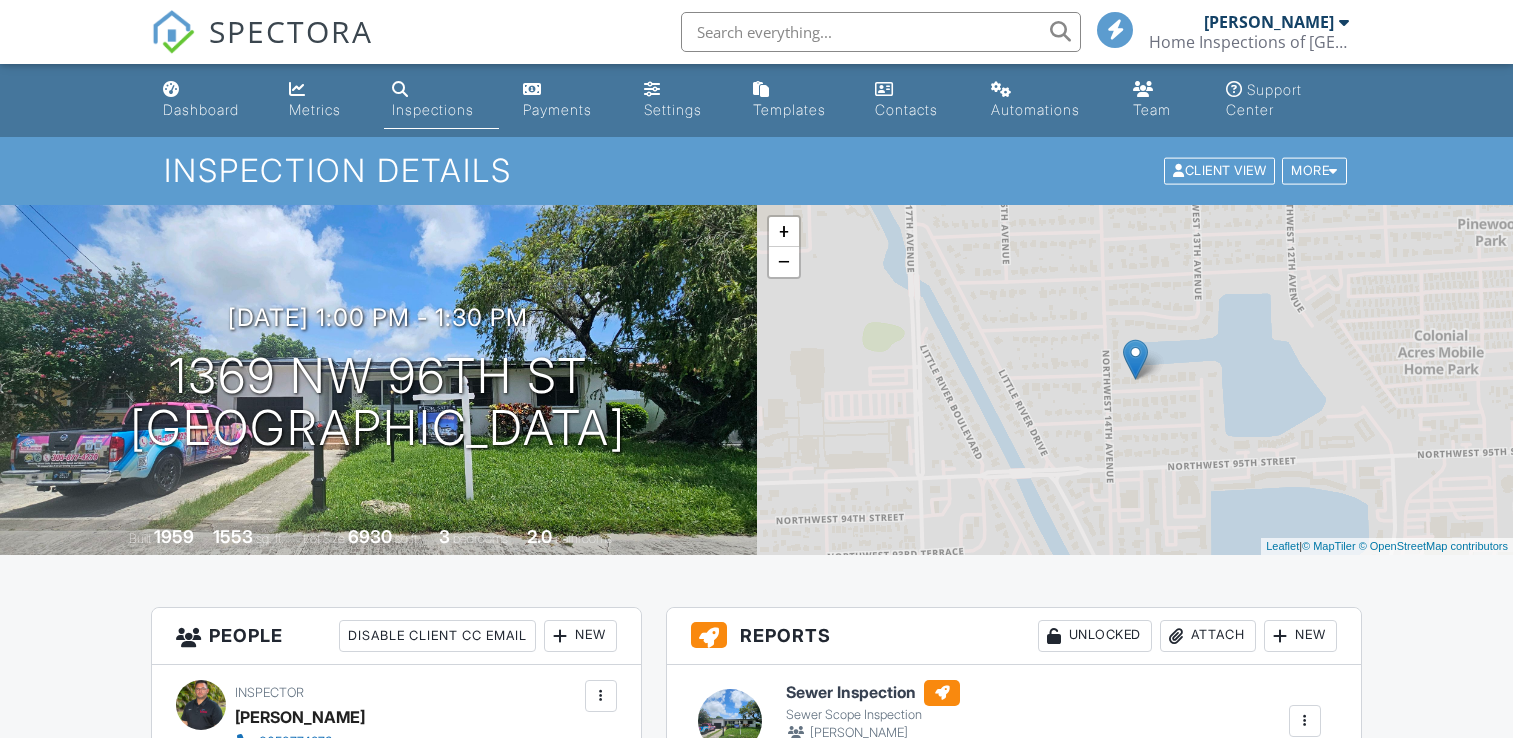scroll, scrollTop: 400, scrollLeft: 0, axis: vertical 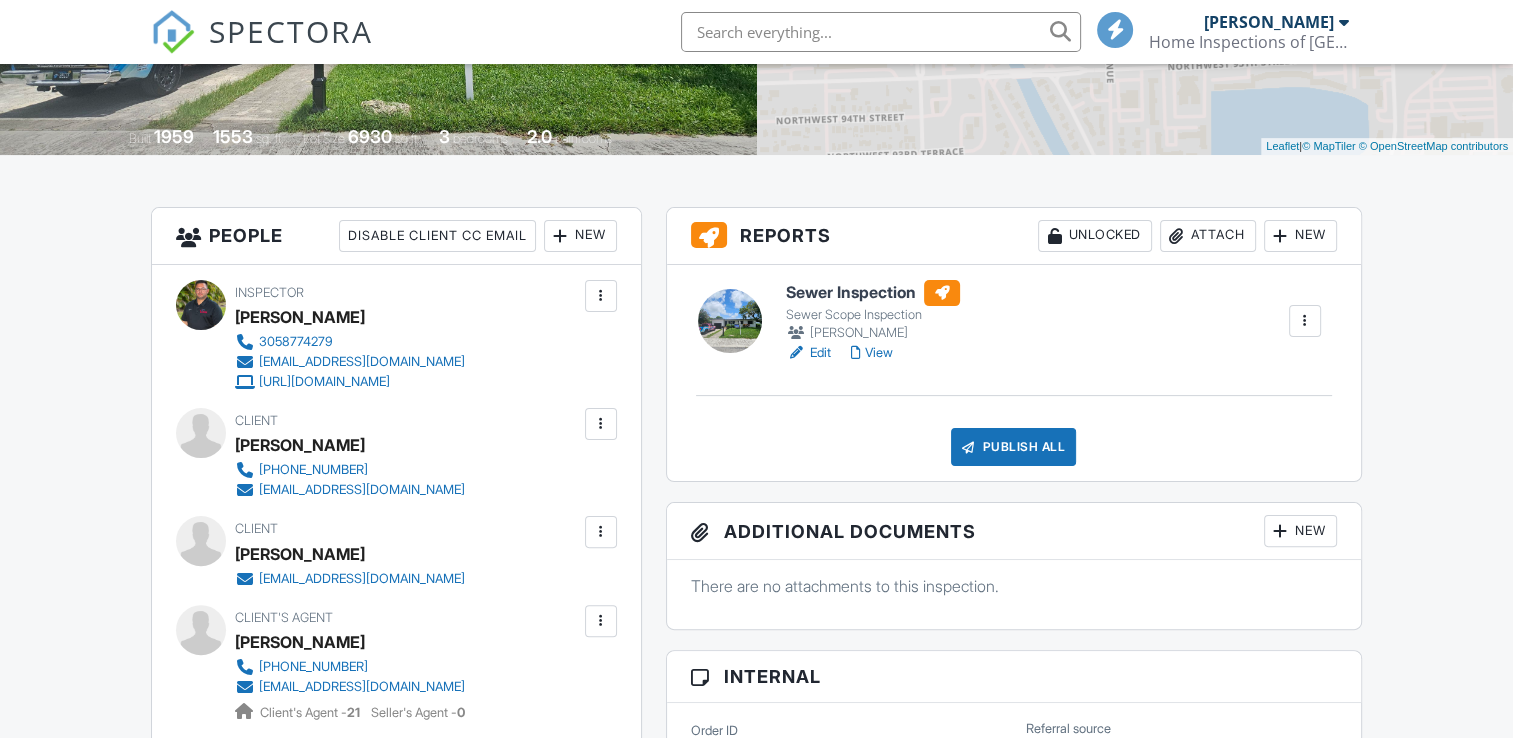 click on "Publish All" at bounding box center (1013, 447) 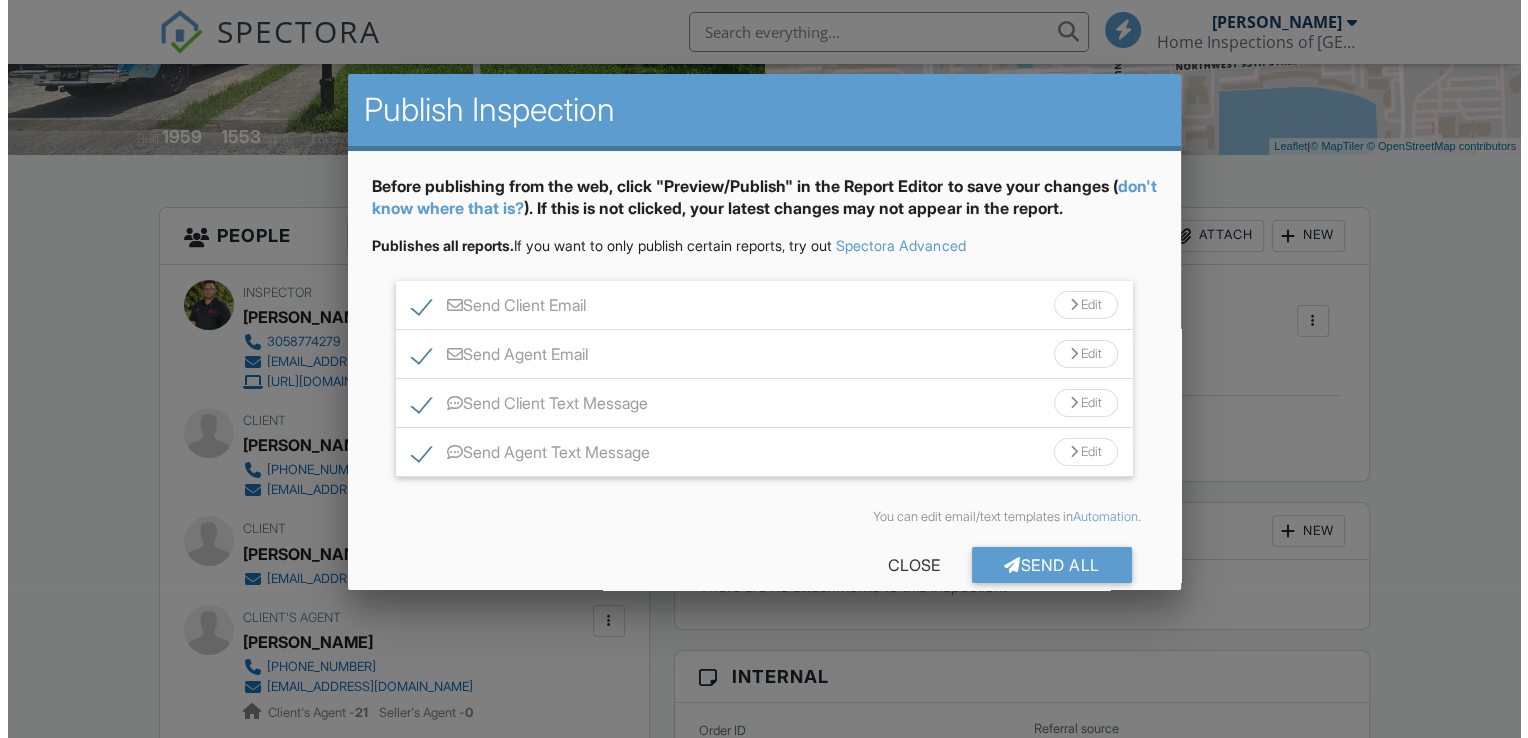 scroll, scrollTop: 400, scrollLeft: 0, axis: vertical 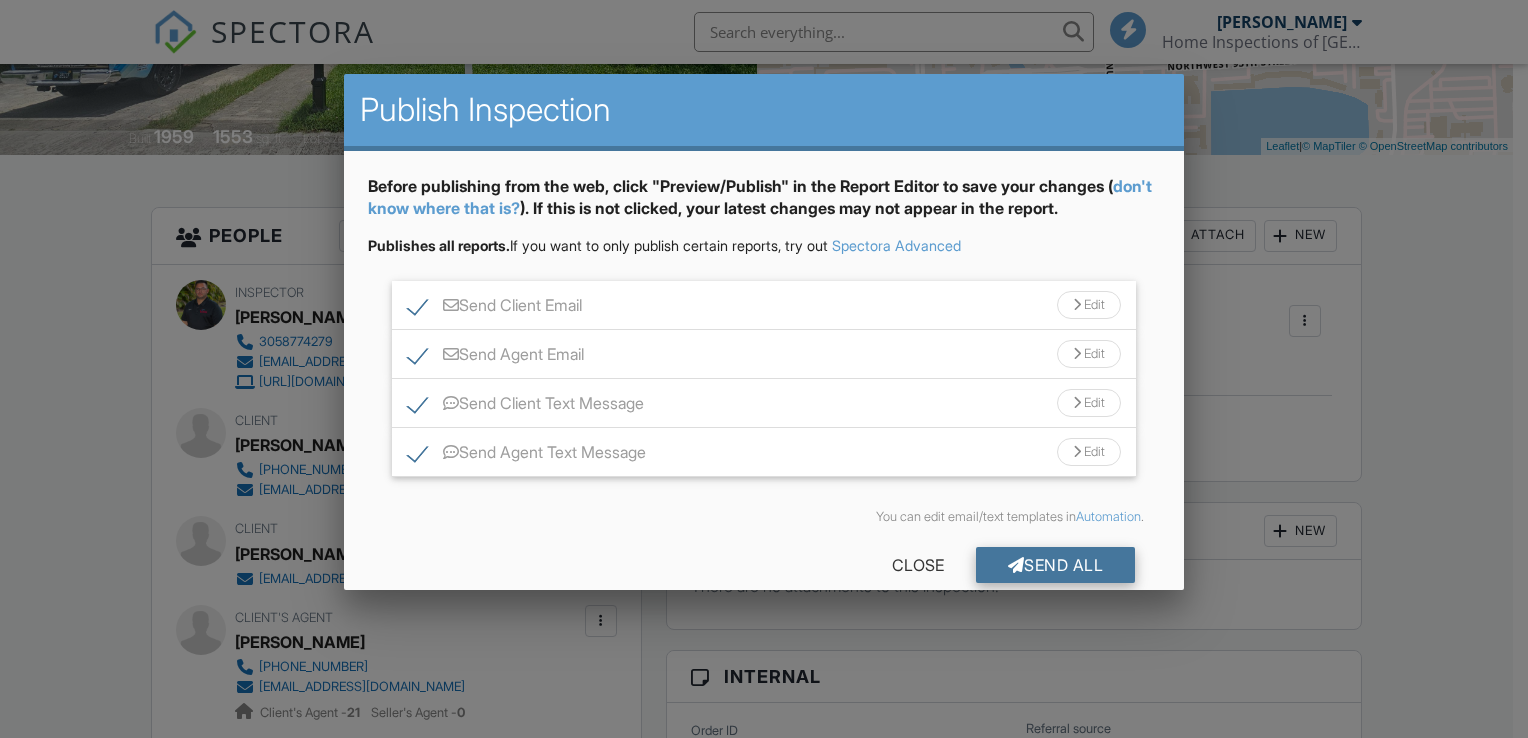 click at bounding box center (1016, 565) 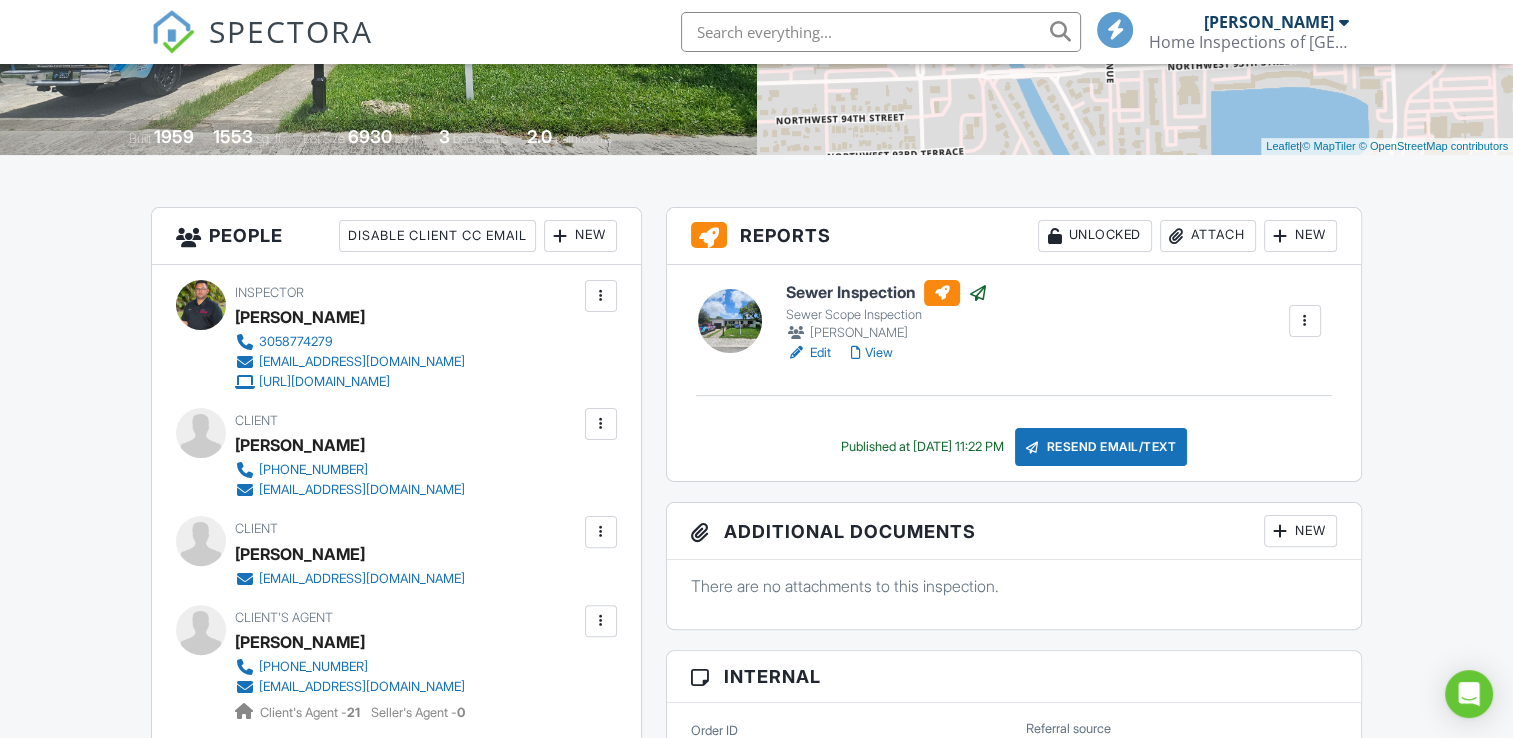 scroll, scrollTop: 400, scrollLeft: 0, axis: vertical 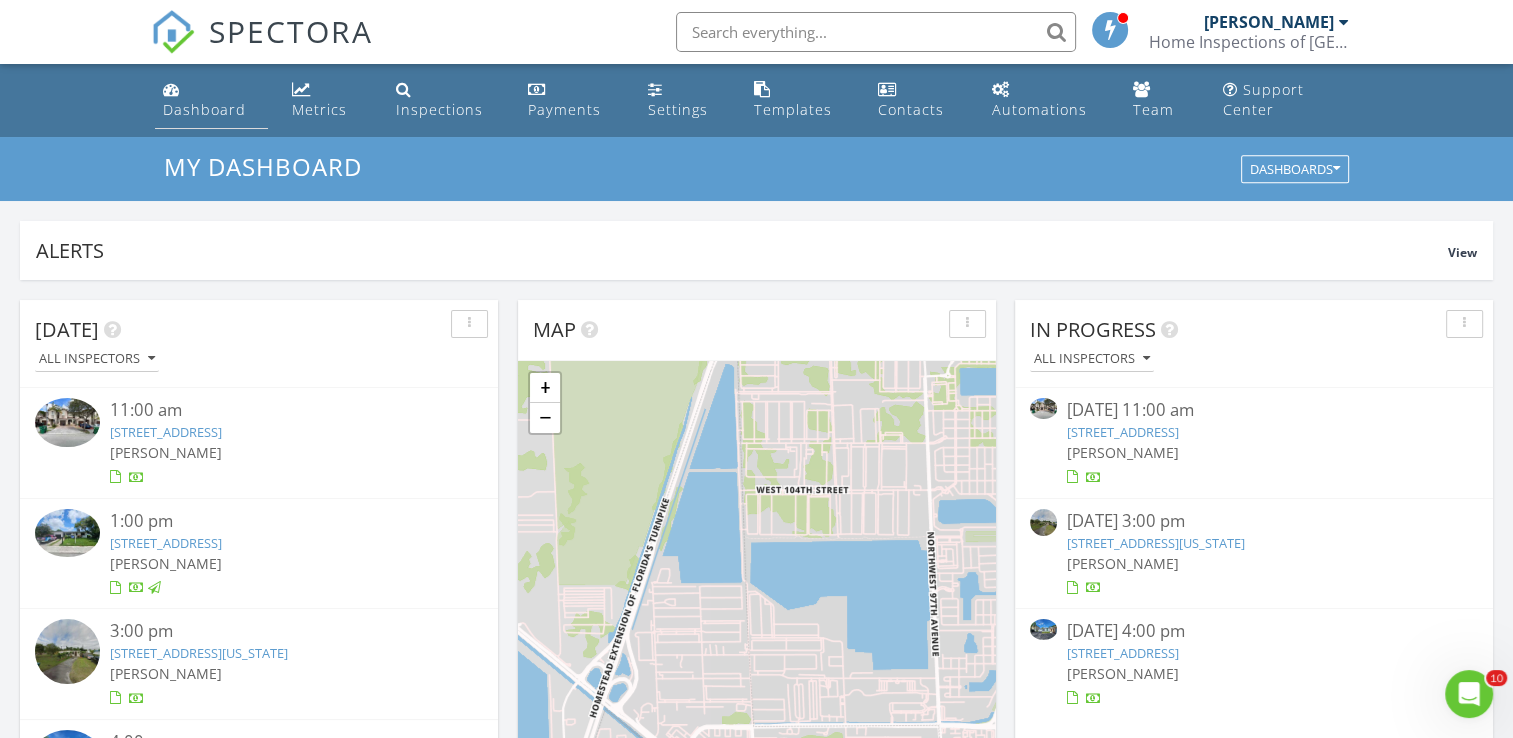 click on "Dashboard" at bounding box center (204, 109) 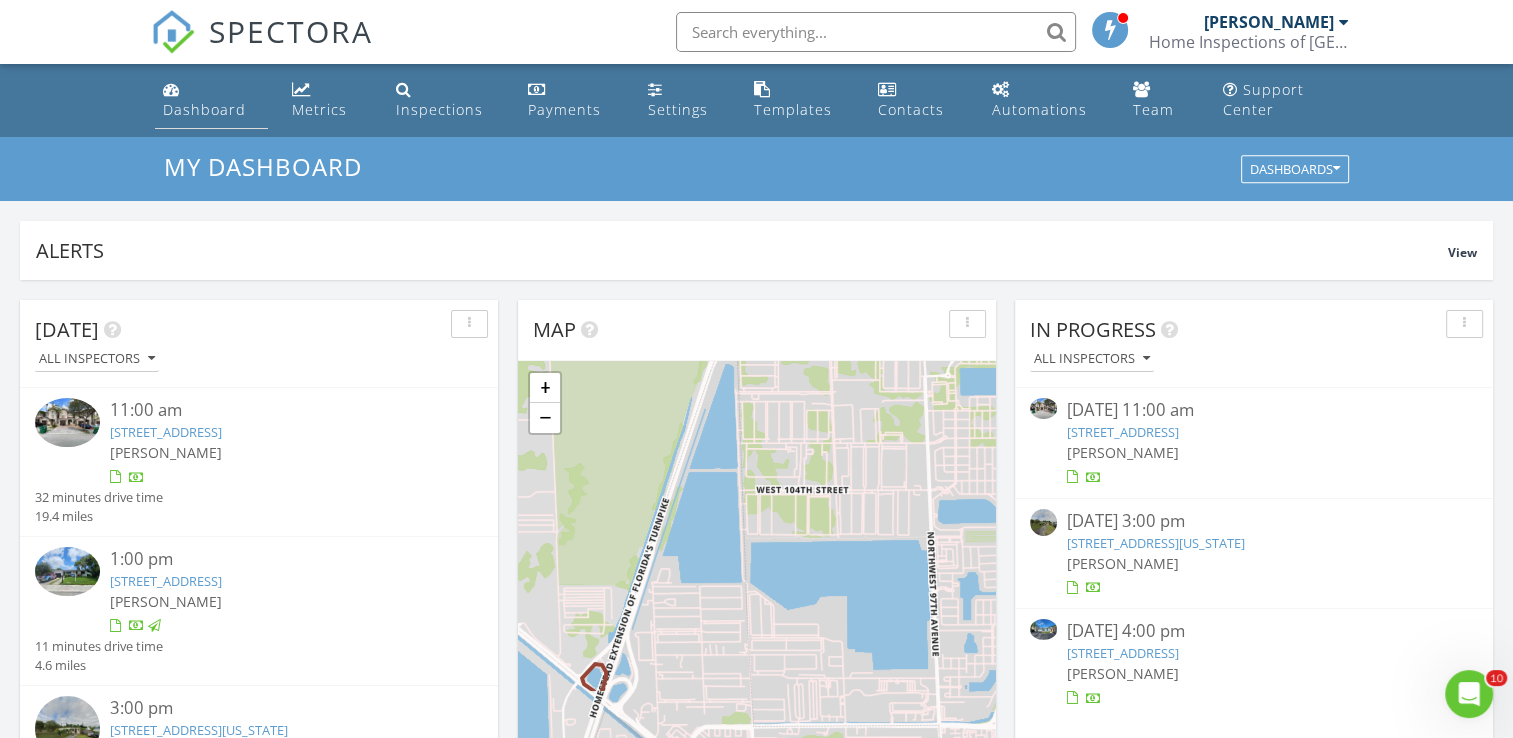 scroll, scrollTop: 0, scrollLeft: 0, axis: both 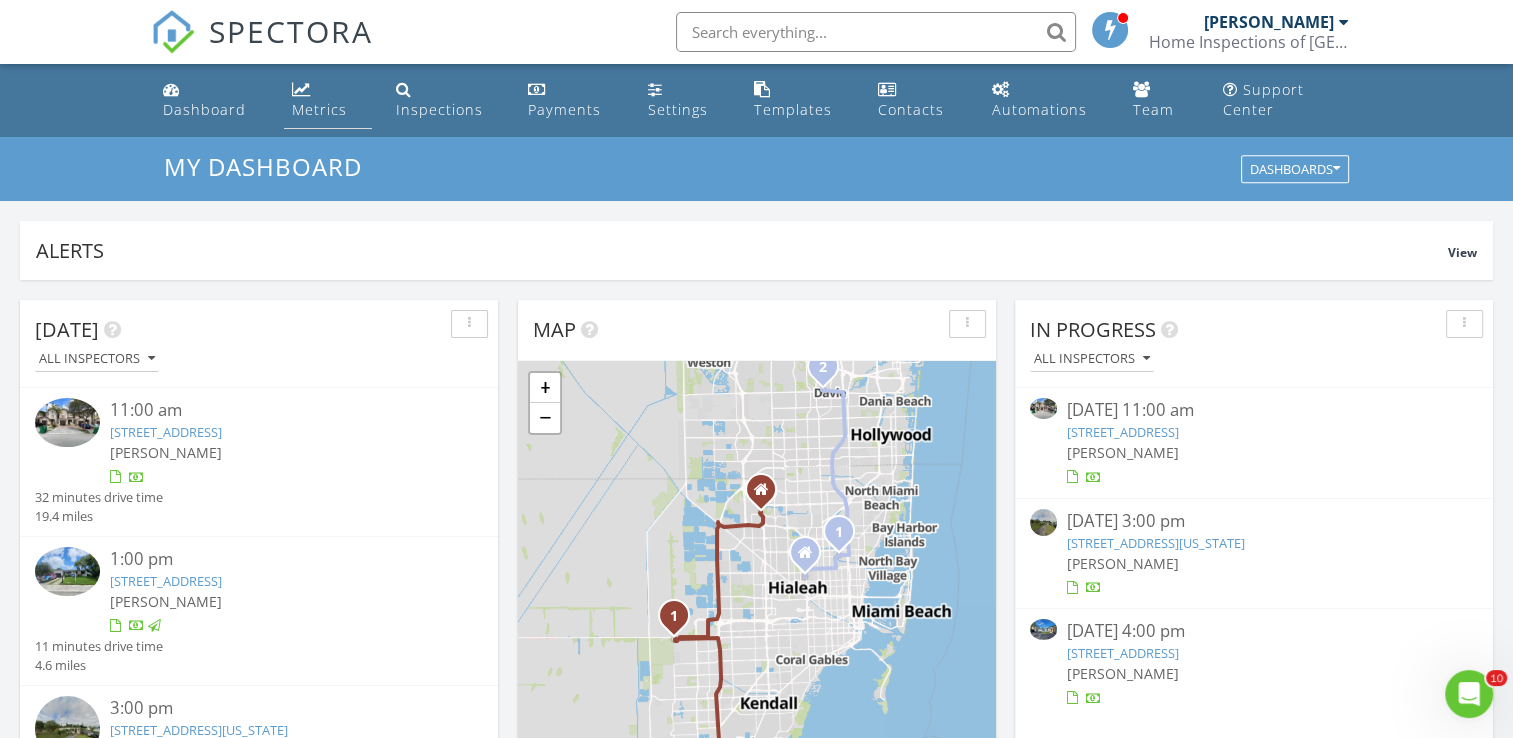 click on "Metrics" at bounding box center [328, 100] 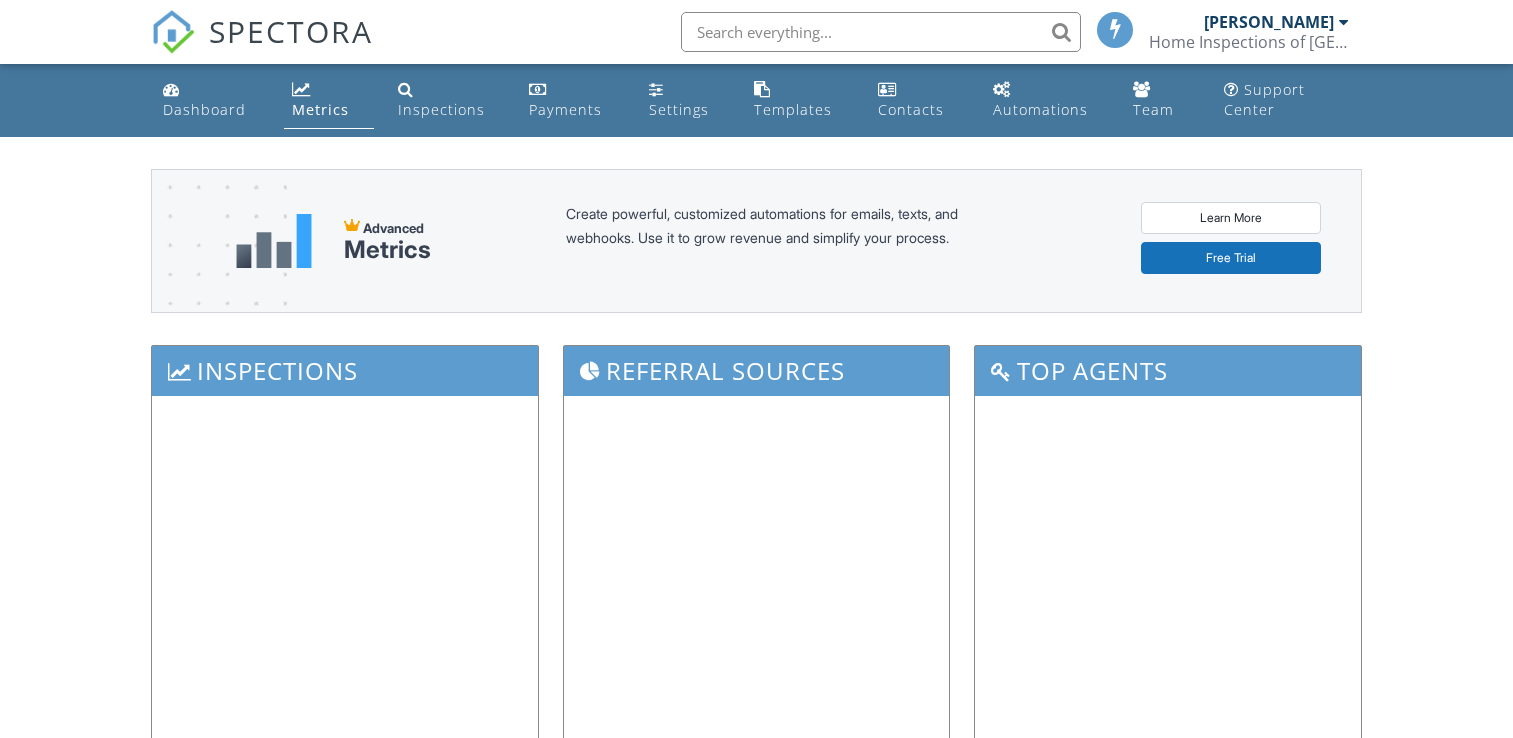 scroll, scrollTop: 0, scrollLeft: 0, axis: both 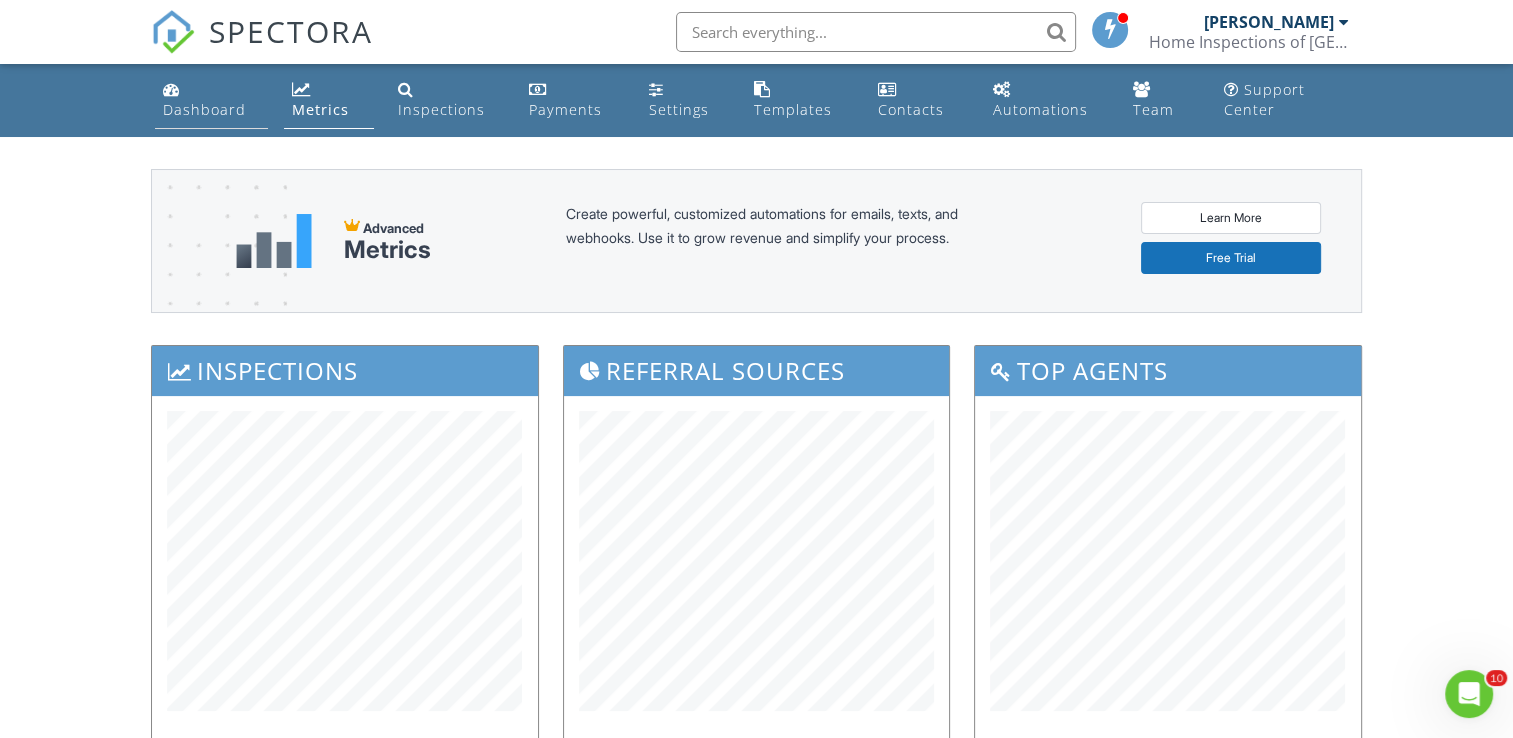 click on "Dashboard" at bounding box center [211, 100] 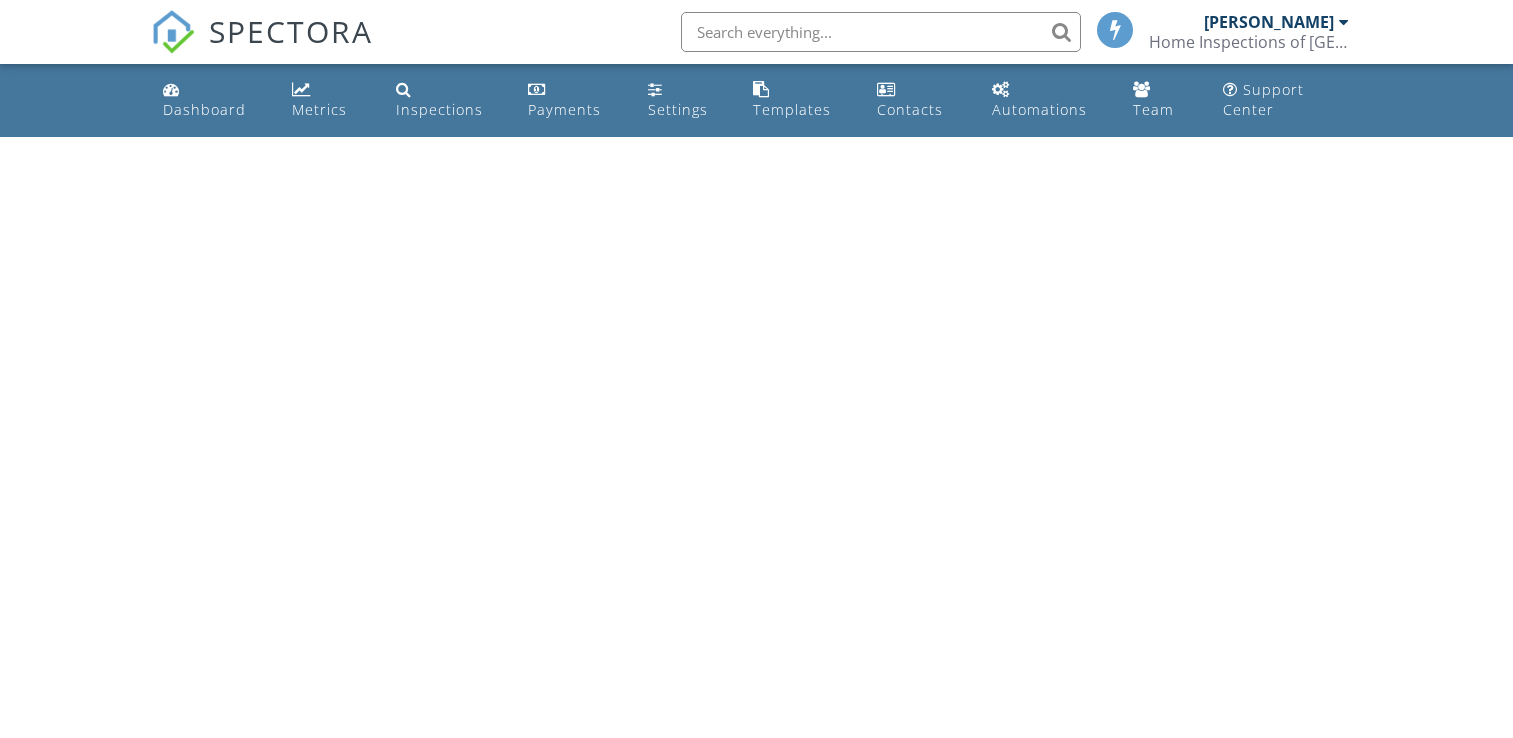 scroll, scrollTop: 0, scrollLeft: 0, axis: both 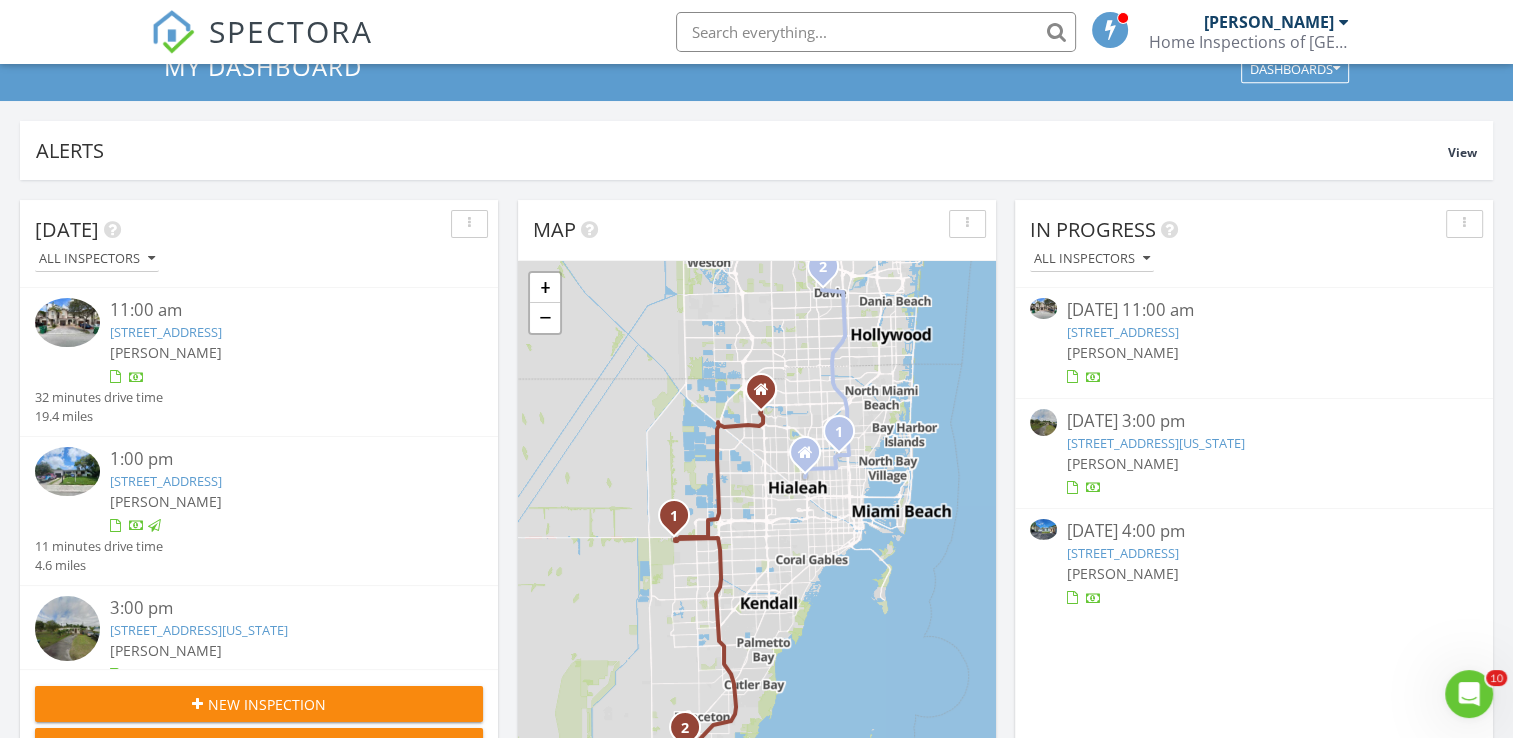 click on "[PERSON_NAME]" at bounding box center (1123, 573) 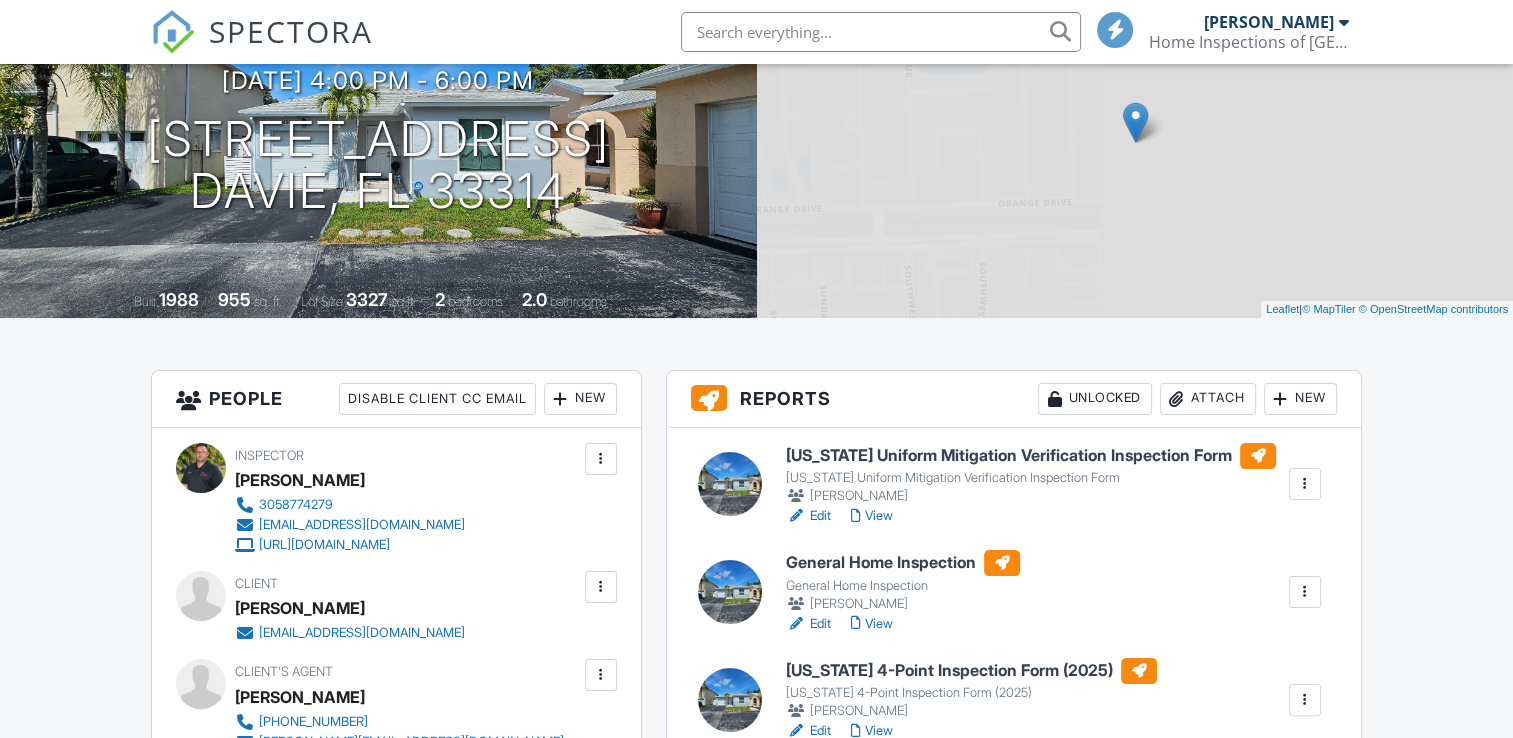 scroll, scrollTop: 400, scrollLeft: 0, axis: vertical 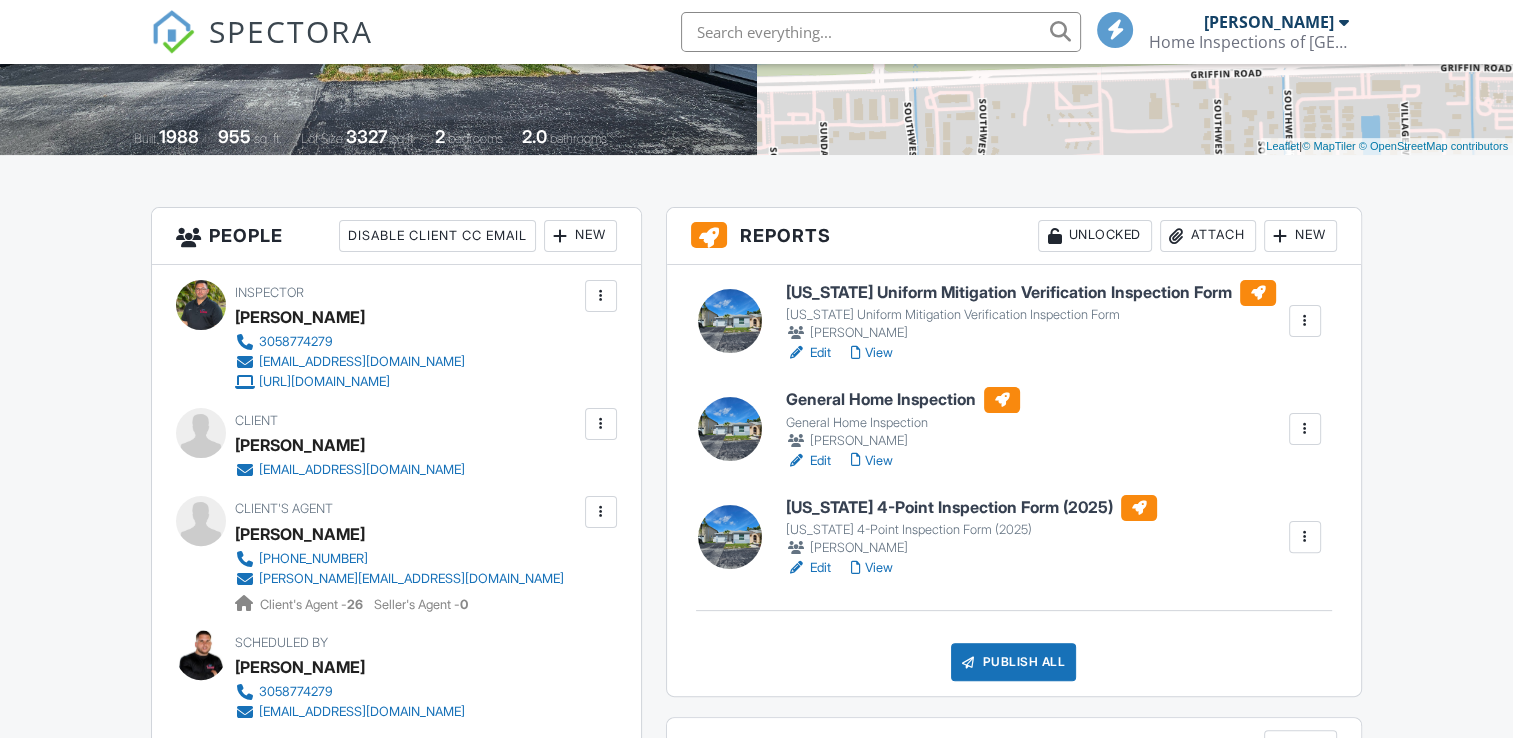 click on "Edit" at bounding box center (808, 461) 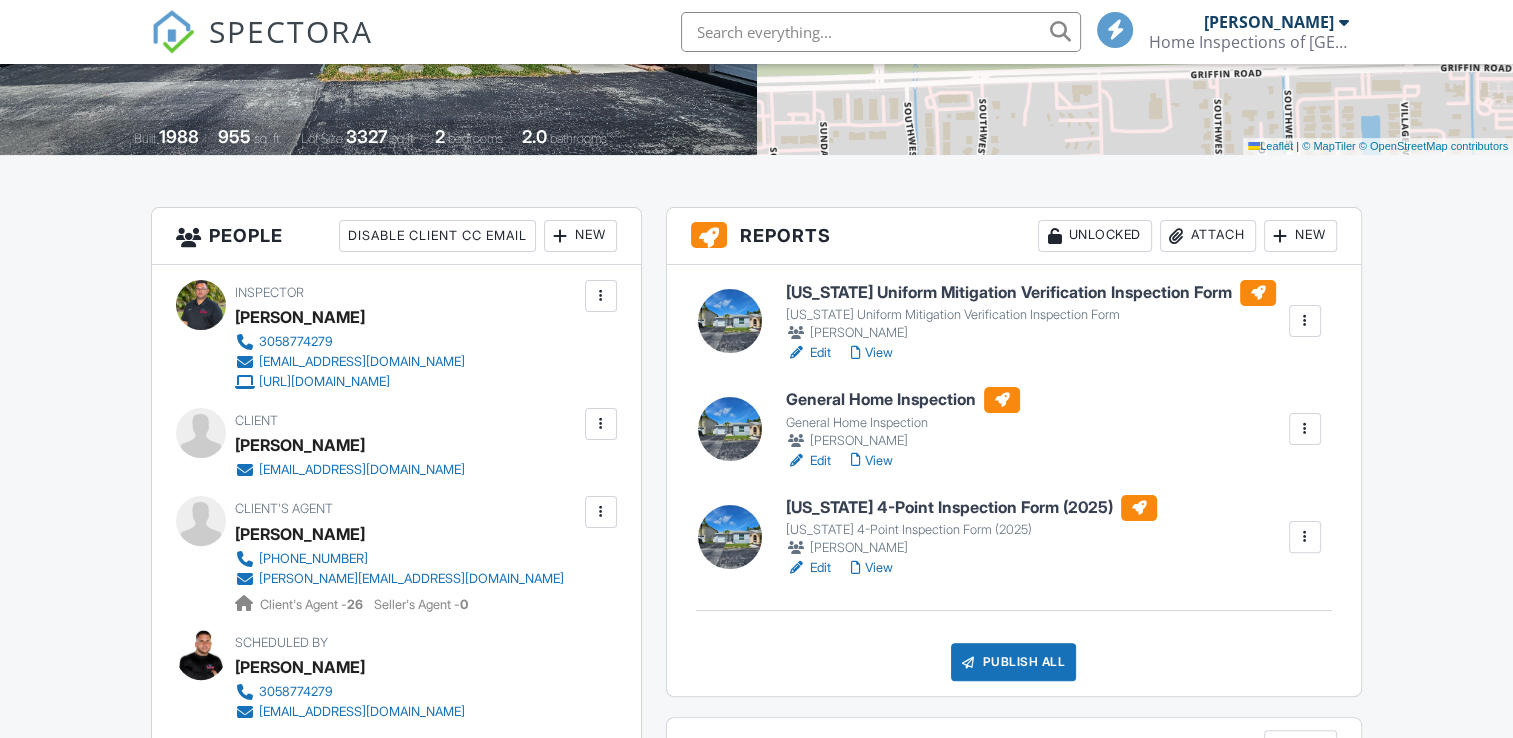 scroll, scrollTop: 400, scrollLeft: 0, axis: vertical 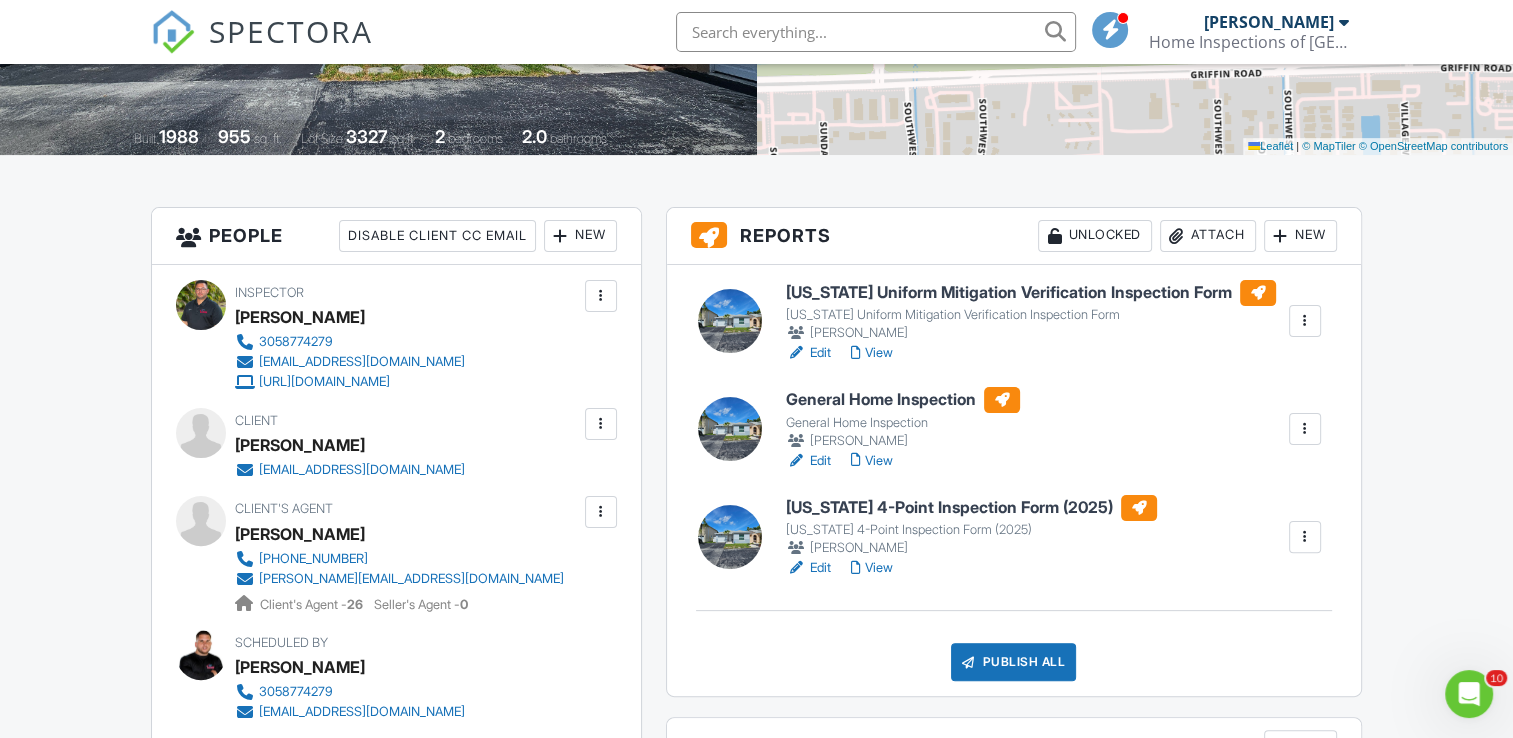click on "Publish All" at bounding box center [1013, 662] 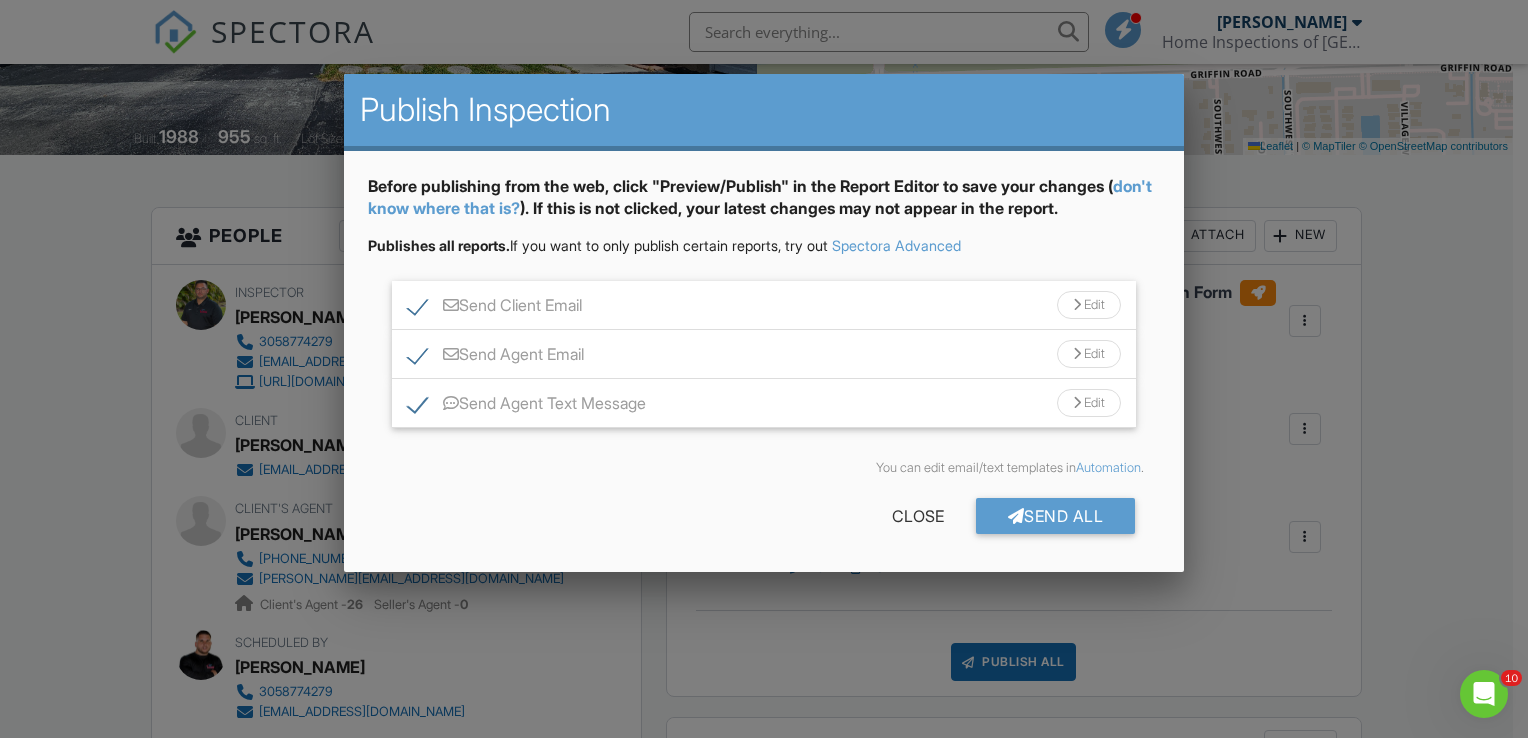 click on "You can edit email/text templates in  Automation ." at bounding box center (764, 468) 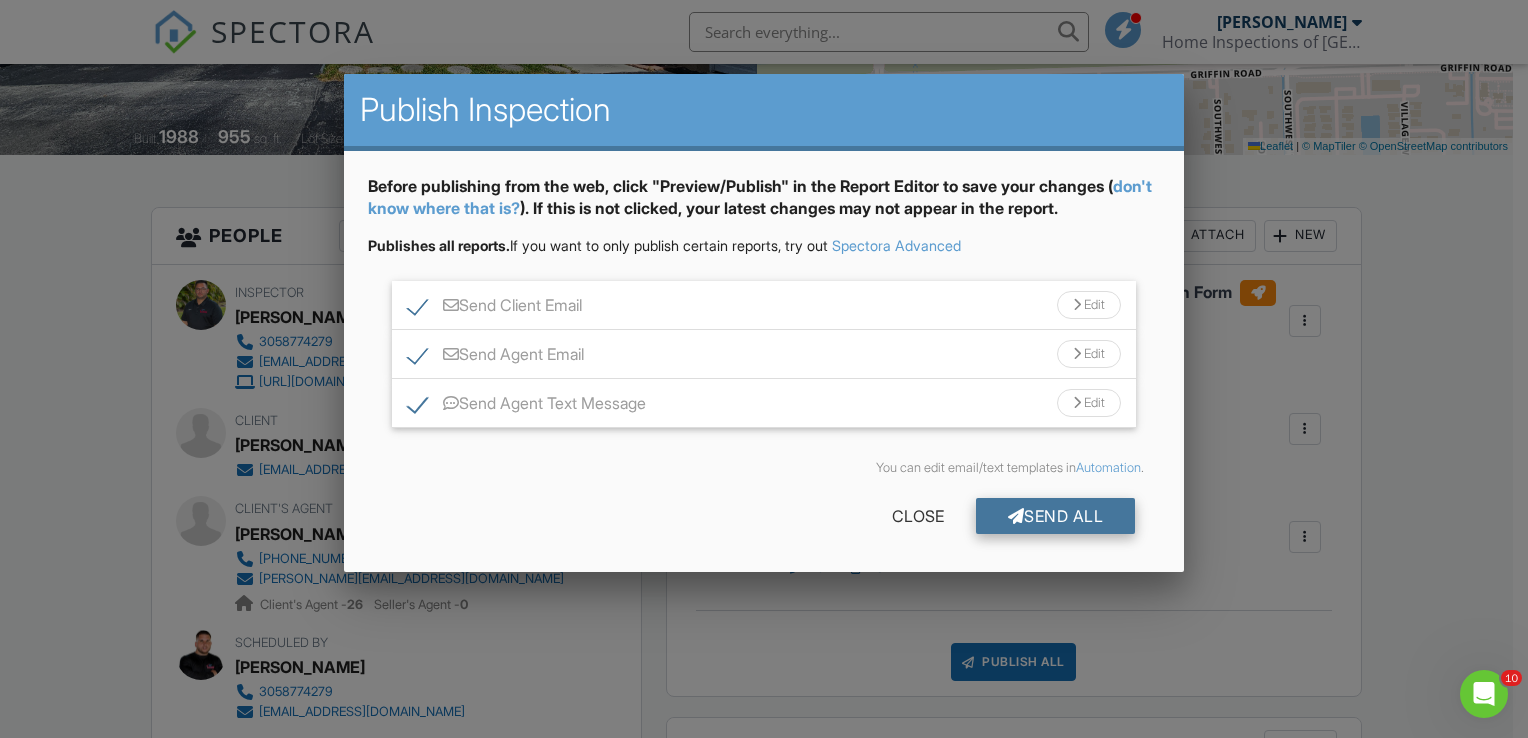 click at bounding box center (1016, 516) 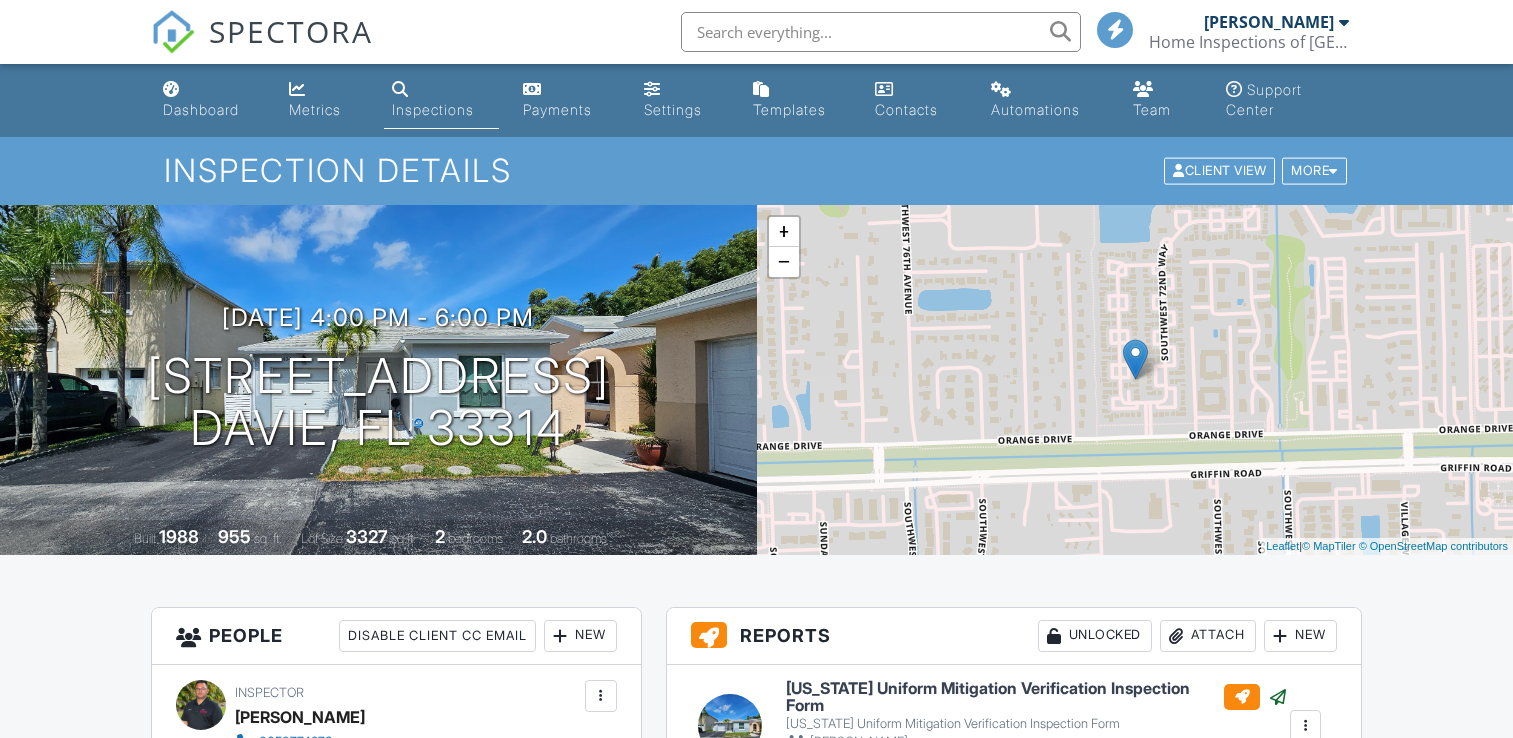 scroll, scrollTop: 400, scrollLeft: 0, axis: vertical 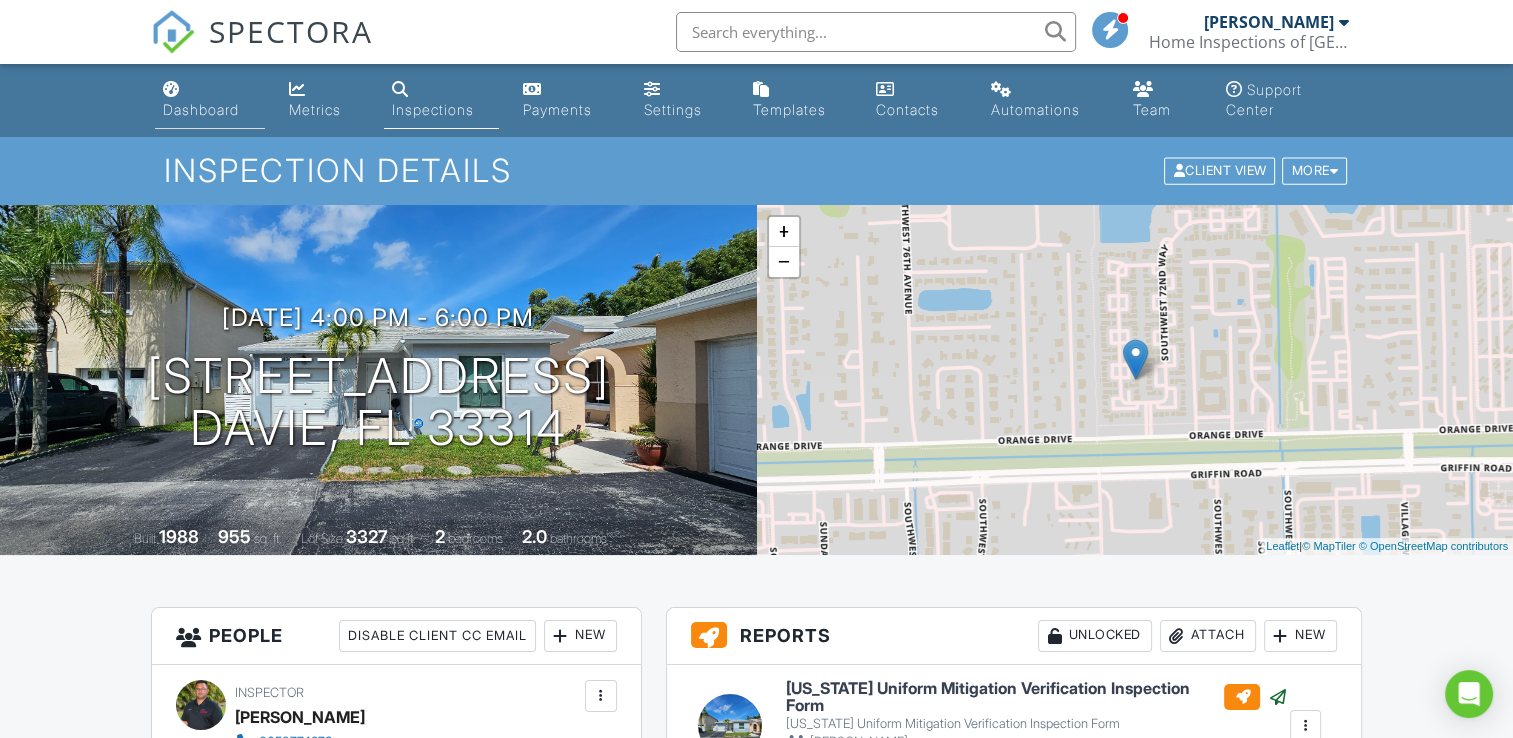 click on "Dashboard" at bounding box center (210, 100) 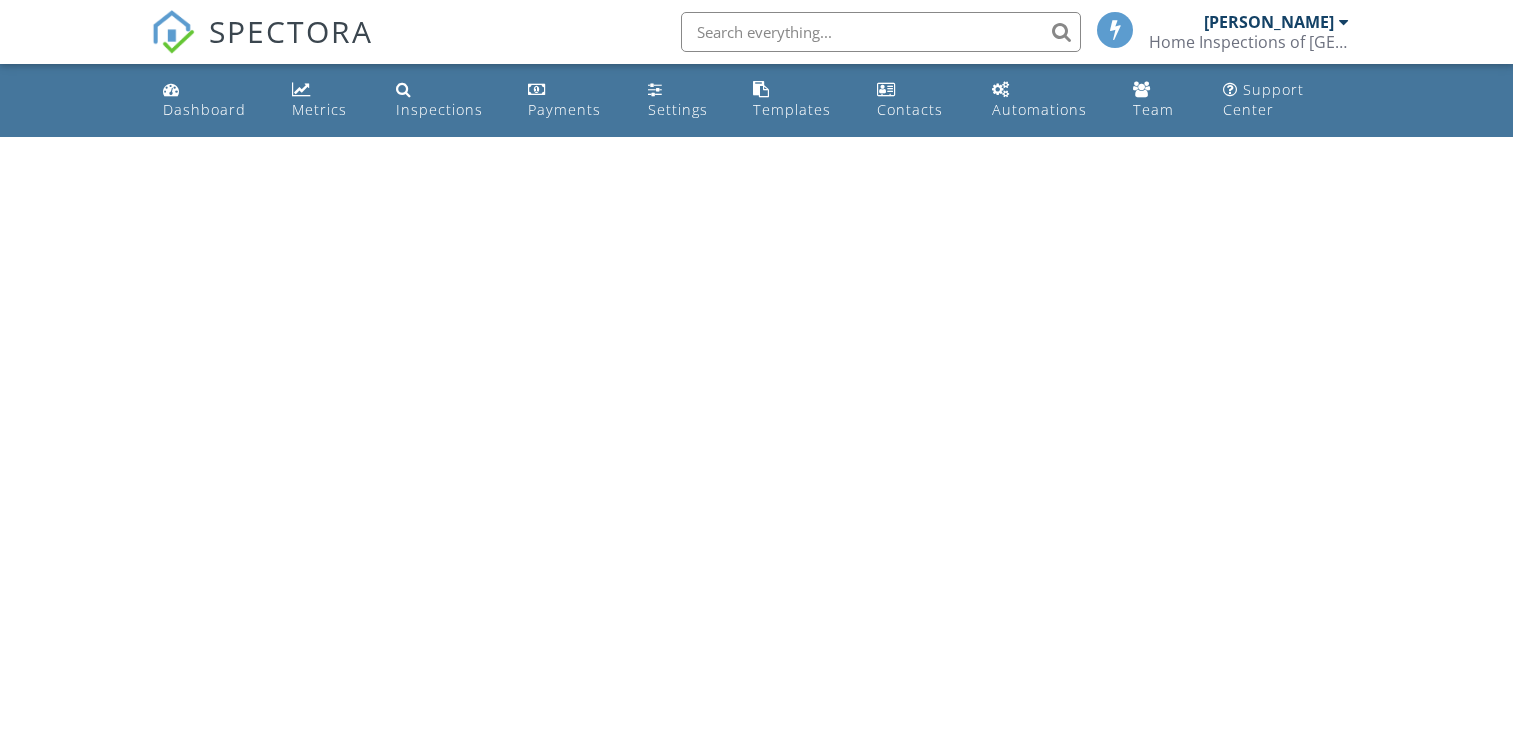scroll, scrollTop: 0, scrollLeft: 0, axis: both 